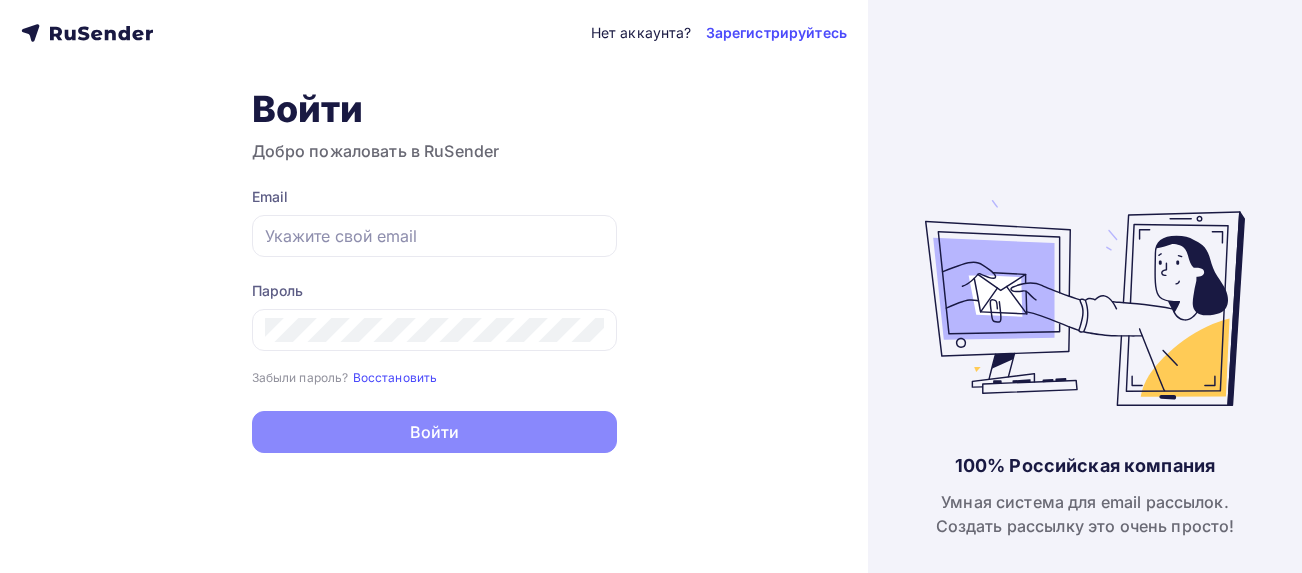 scroll, scrollTop: 0, scrollLeft: 0, axis: both 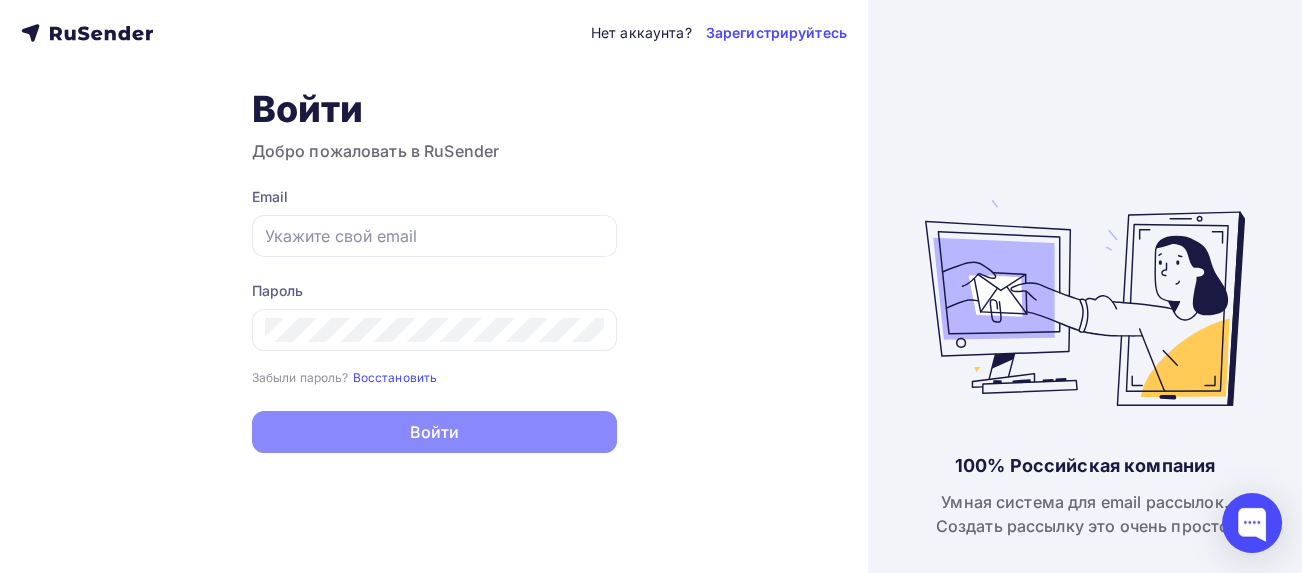 click at bounding box center [87, 33] 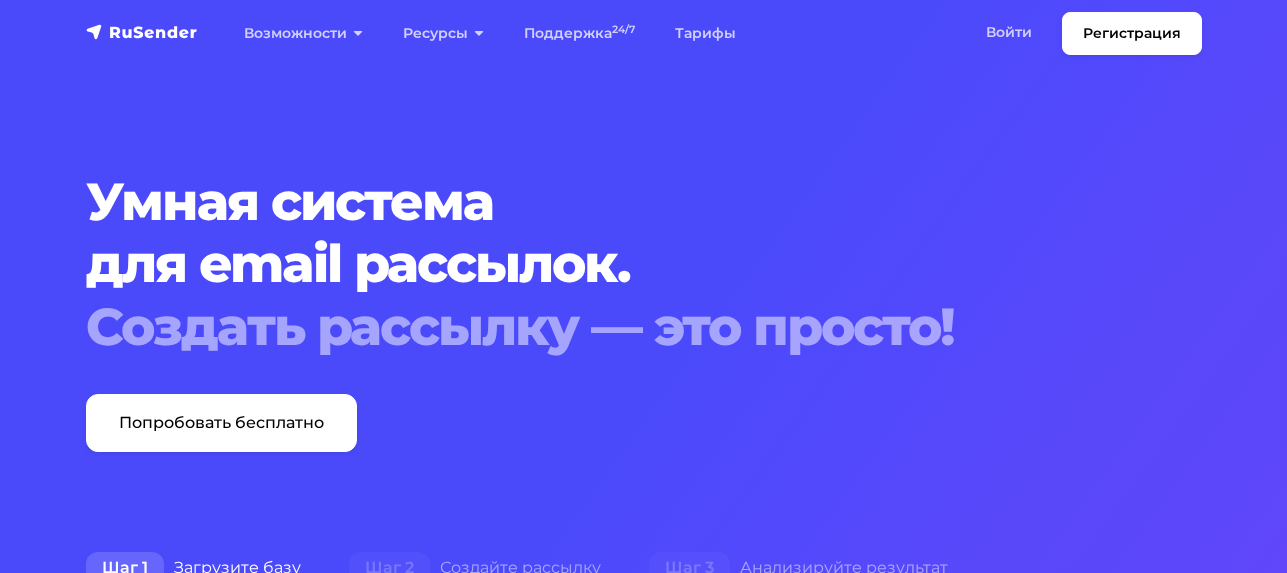 scroll, scrollTop: 0, scrollLeft: 0, axis: both 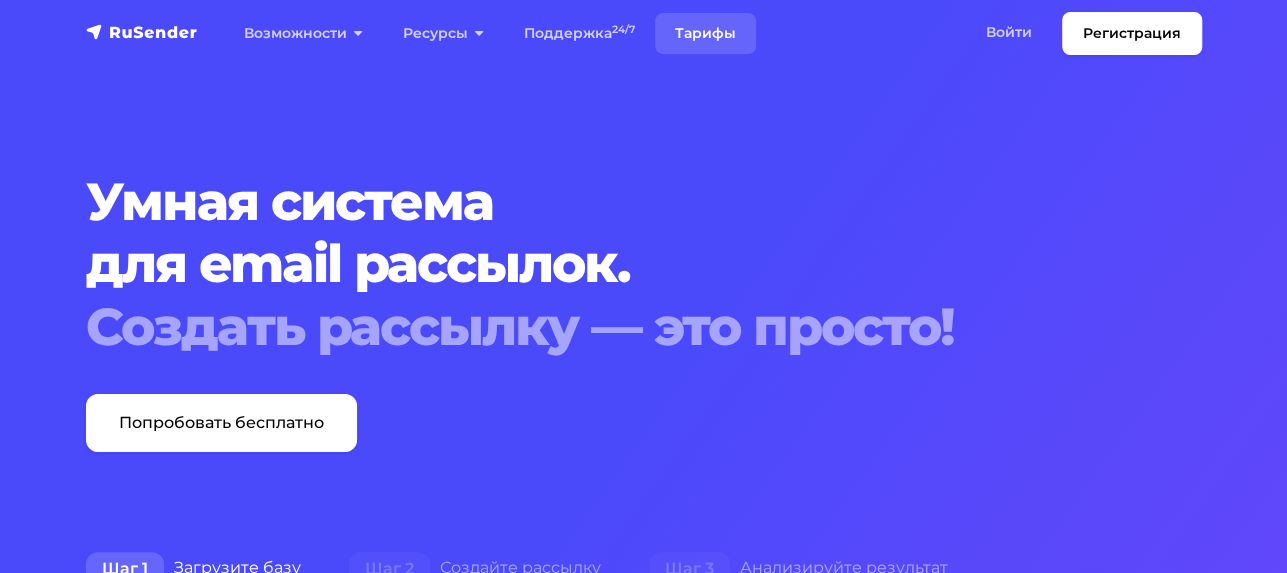 click on "Тарифы" at bounding box center [705, 33] 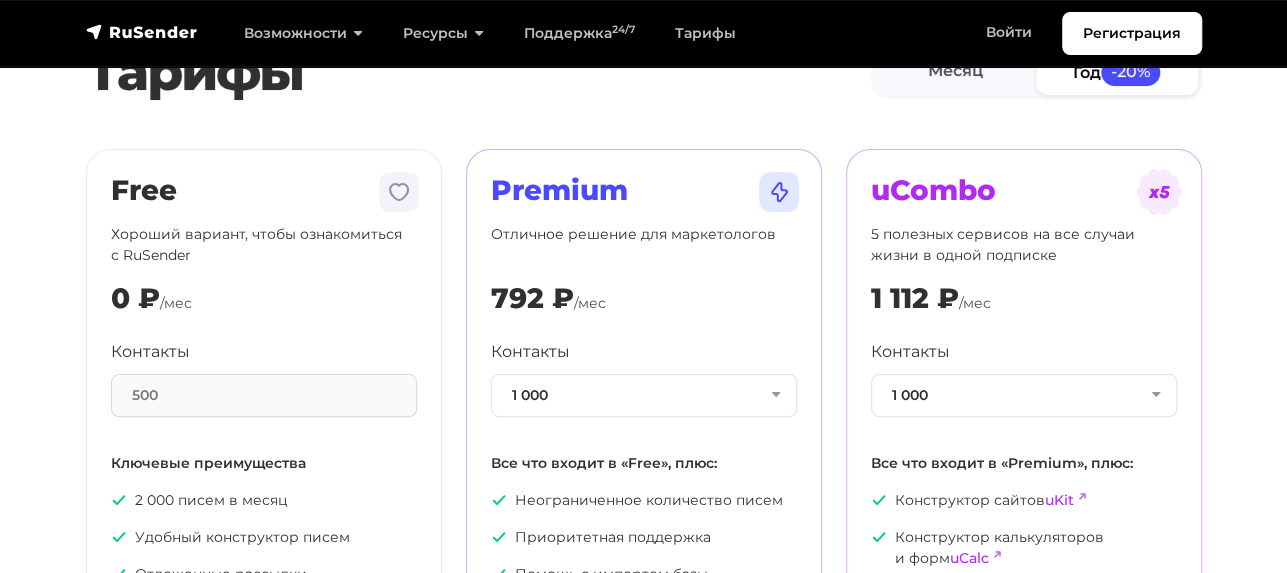 scroll, scrollTop: 0, scrollLeft: 0, axis: both 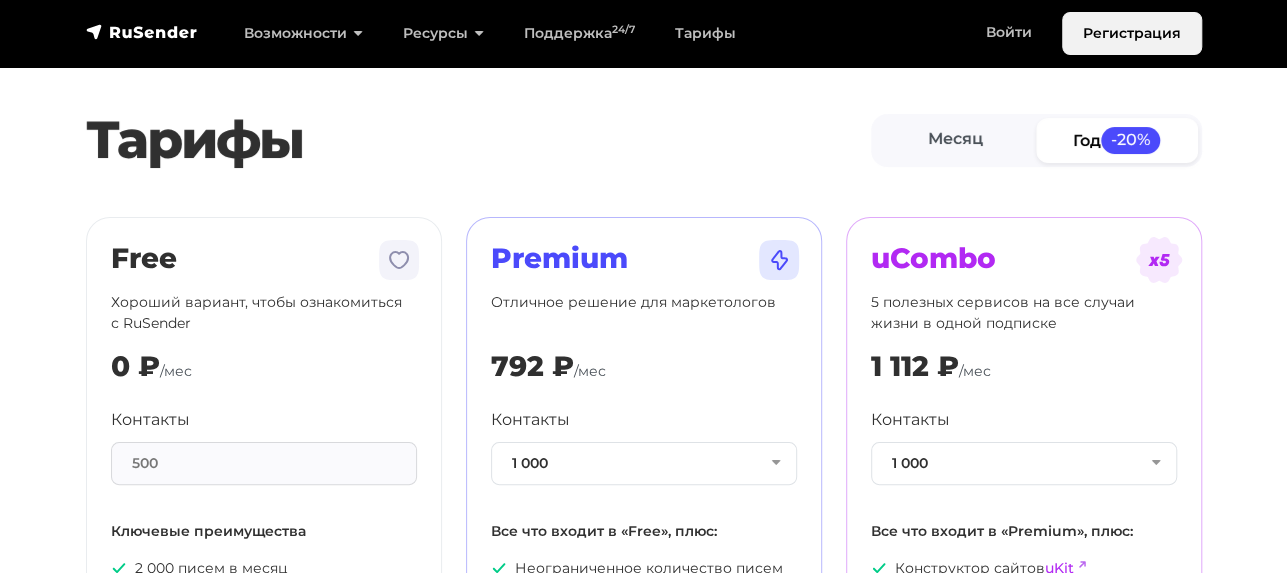 click on "Регистрация" at bounding box center [1132, 33] 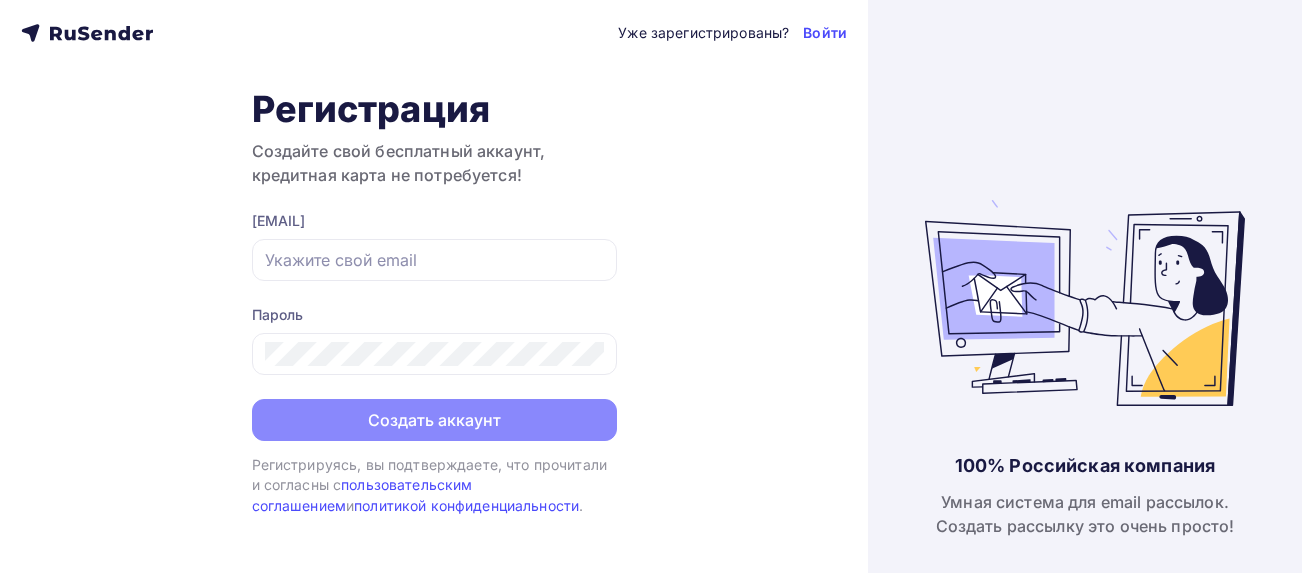 scroll, scrollTop: 0, scrollLeft: 0, axis: both 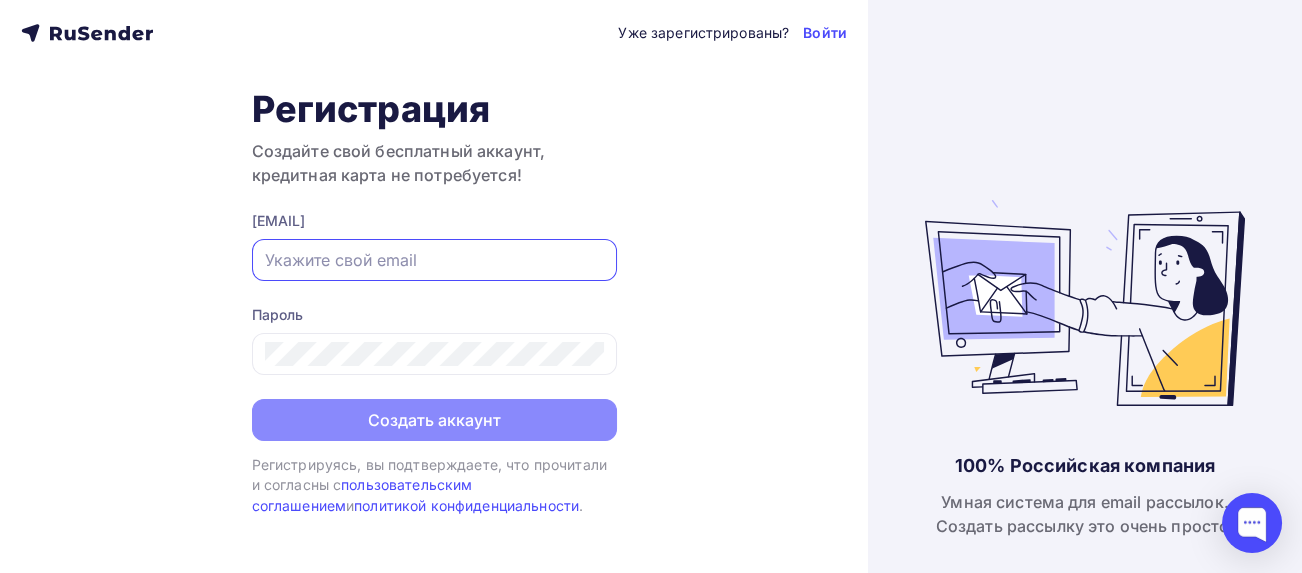 click at bounding box center [434, 260] 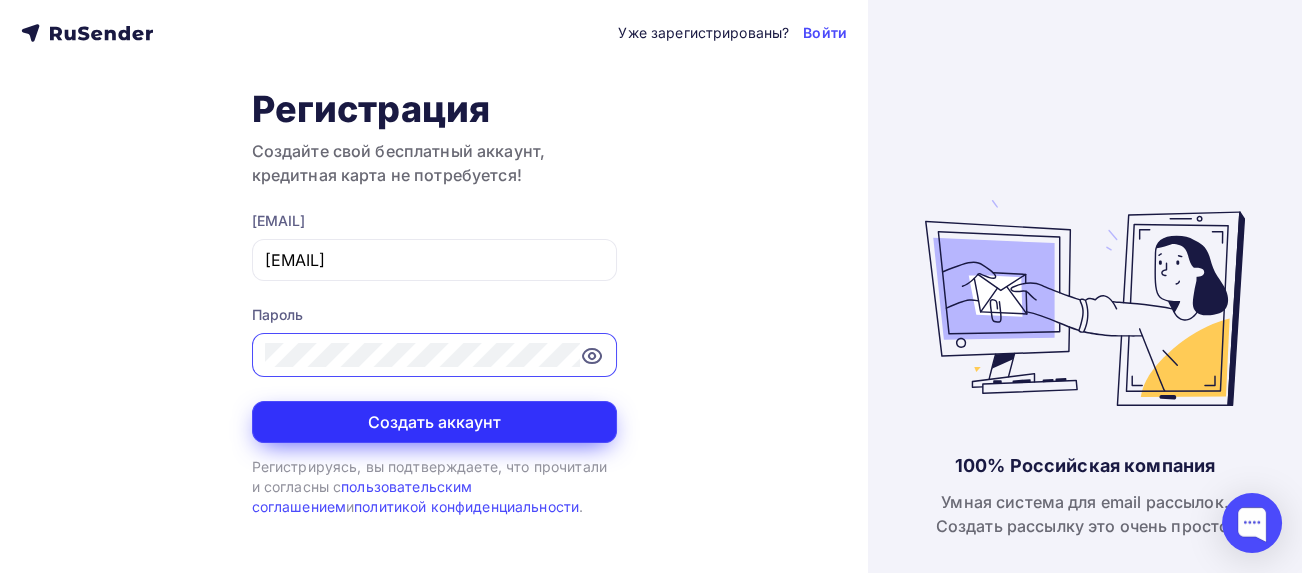click on "Создать аккаунт" at bounding box center [434, 422] 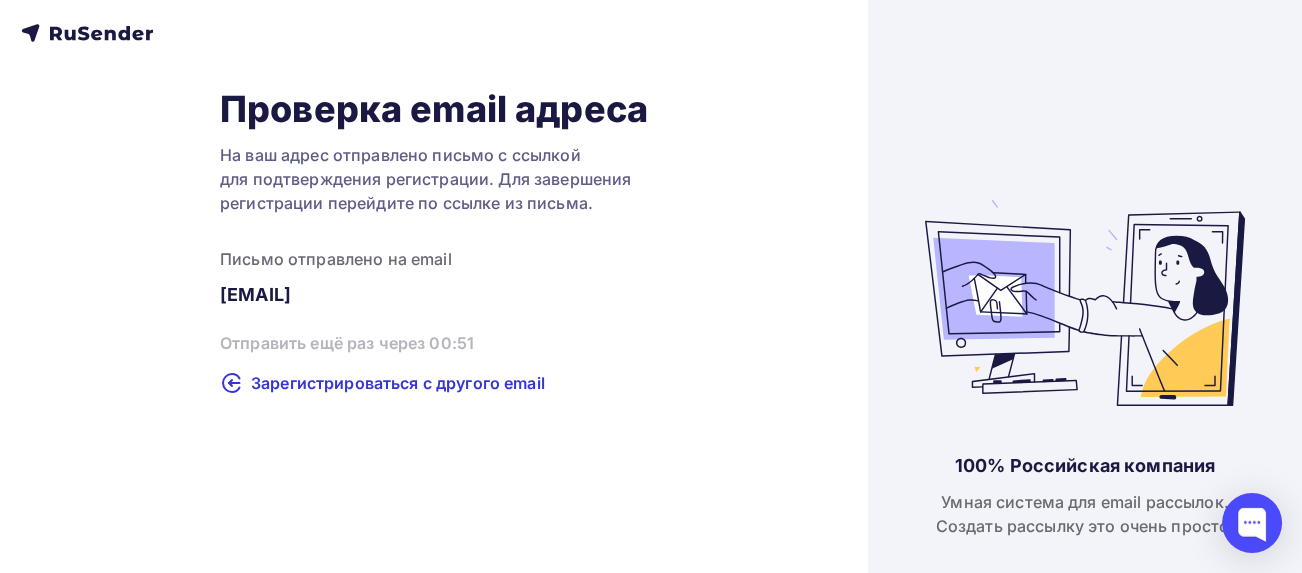 click on "Отправить ещё раз через 00:51
Зарегистрироваться с другого email" at bounding box center (434, 363) 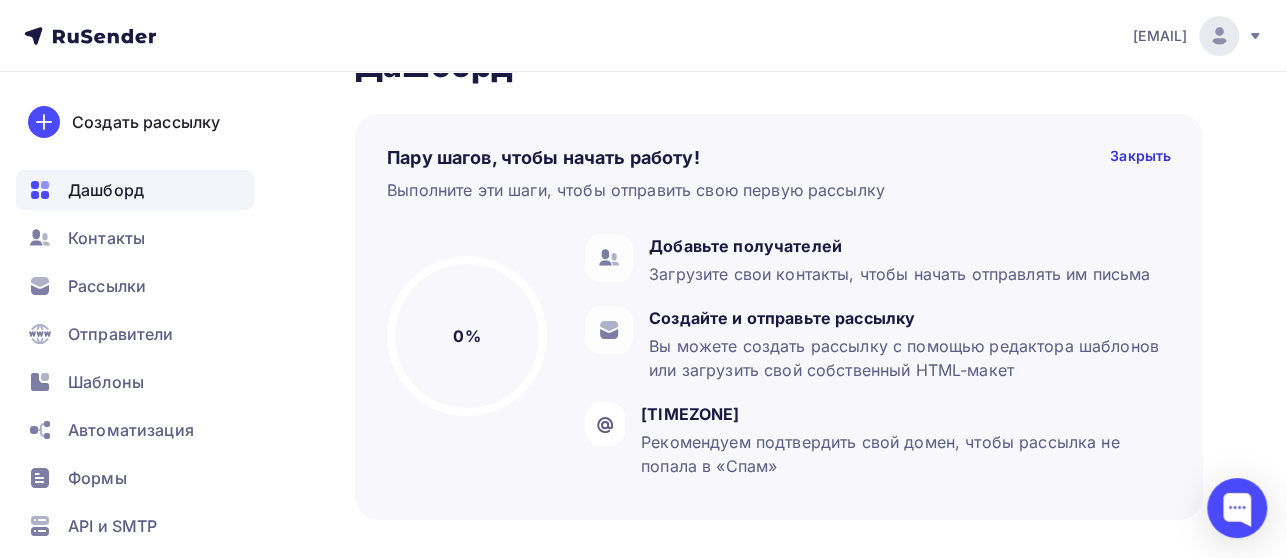 scroll, scrollTop: 0, scrollLeft: 0, axis: both 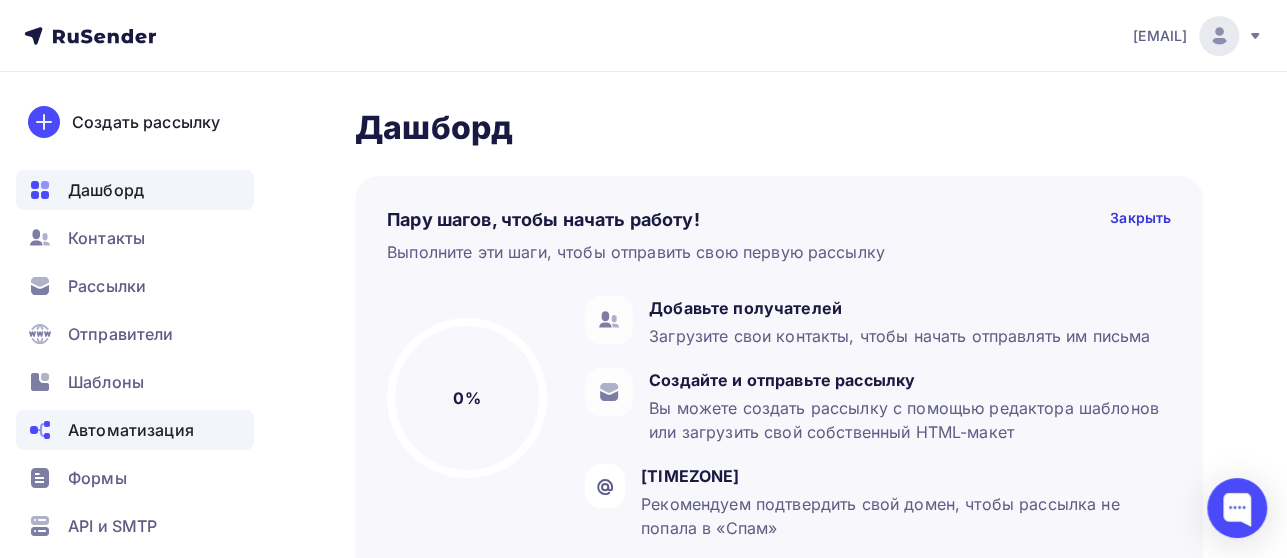 click on "Автоматизация" at bounding box center [131, 430] 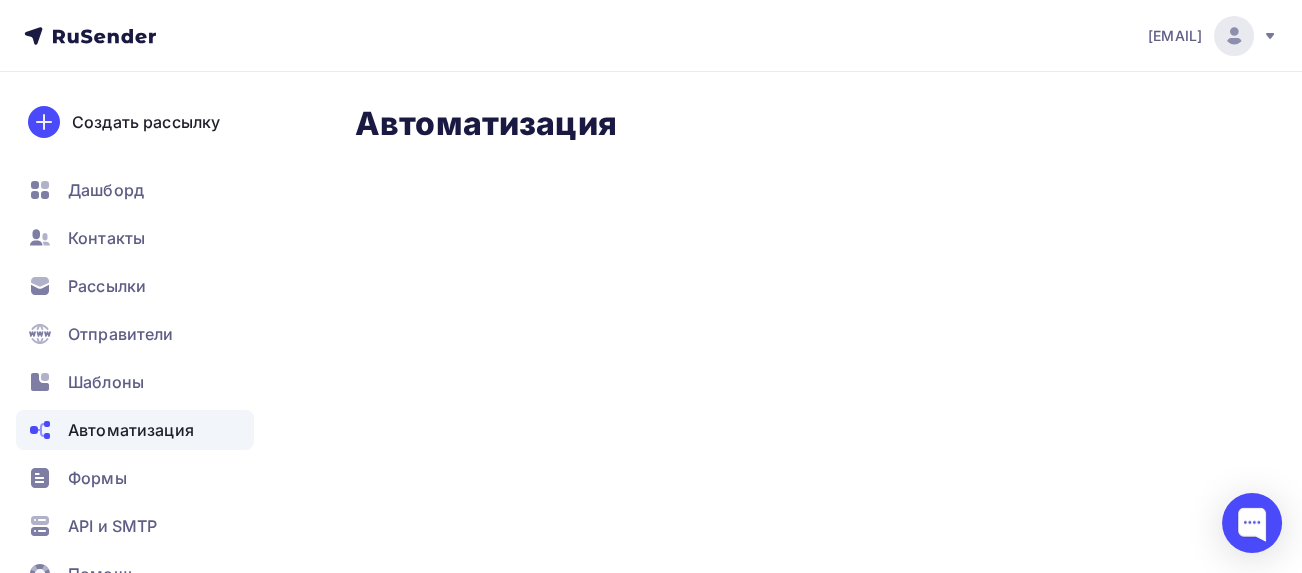 click at bounding box center [1270, 36] 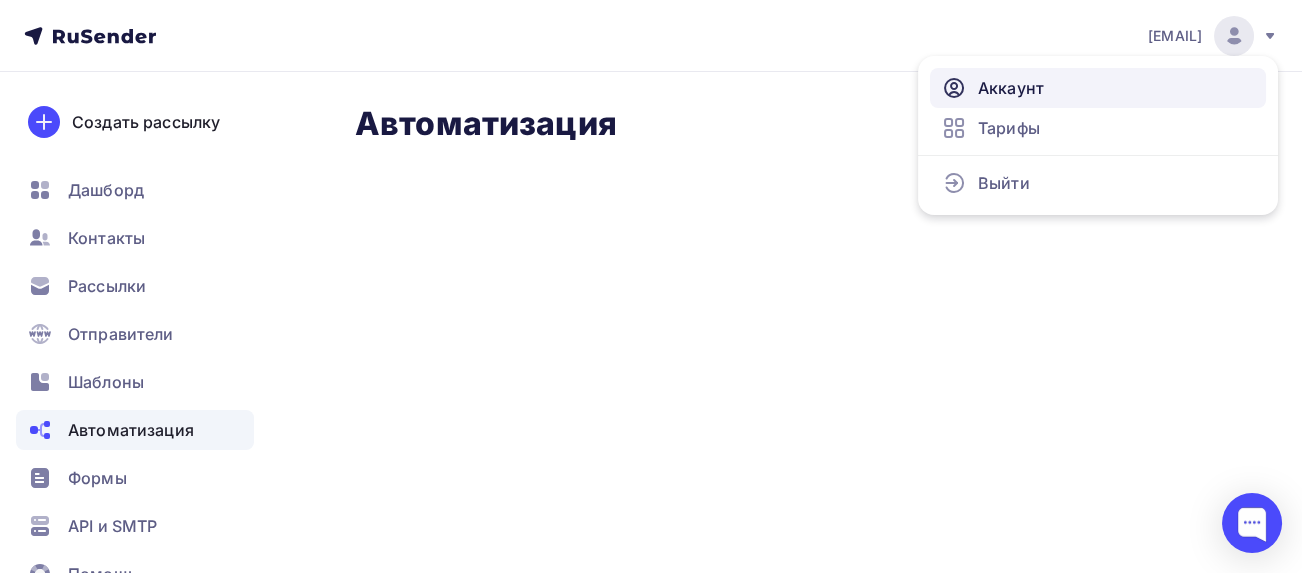 click on "Аккаунт" at bounding box center (1011, 88) 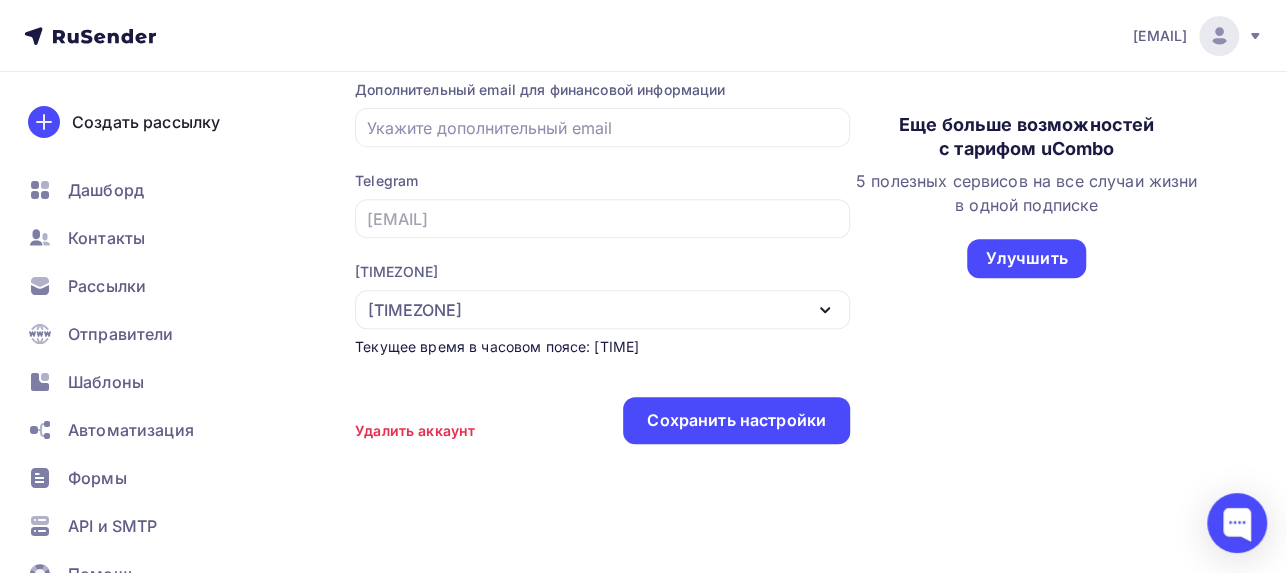scroll, scrollTop: 390, scrollLeft: 0, axis: vertical 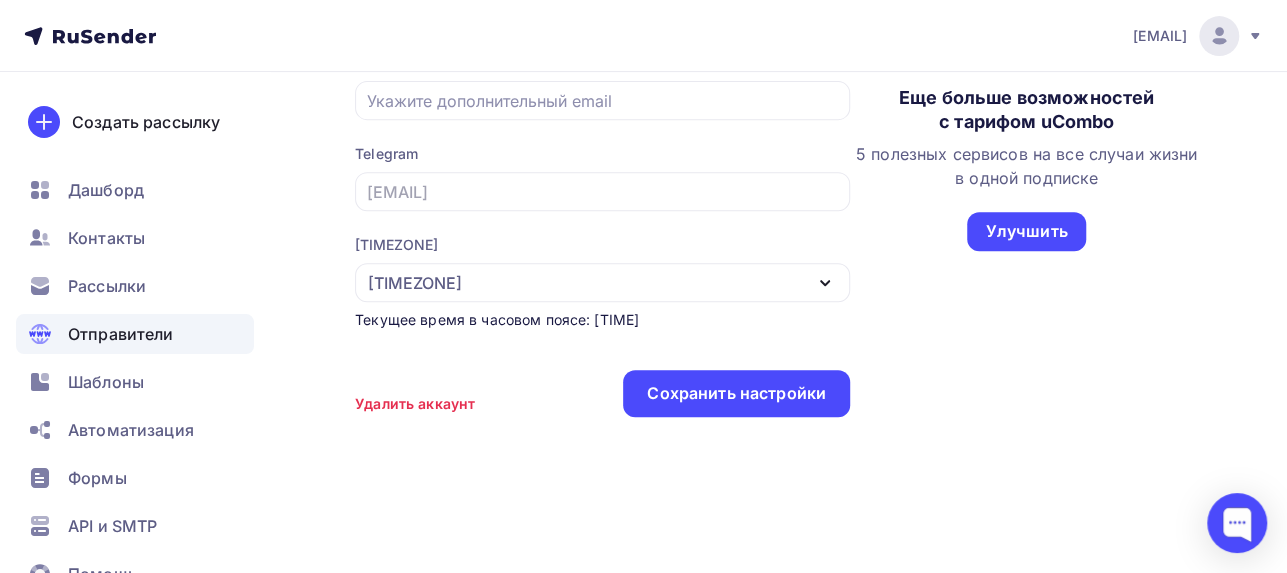 click on "Отправители" at bounding box center [121, 334] 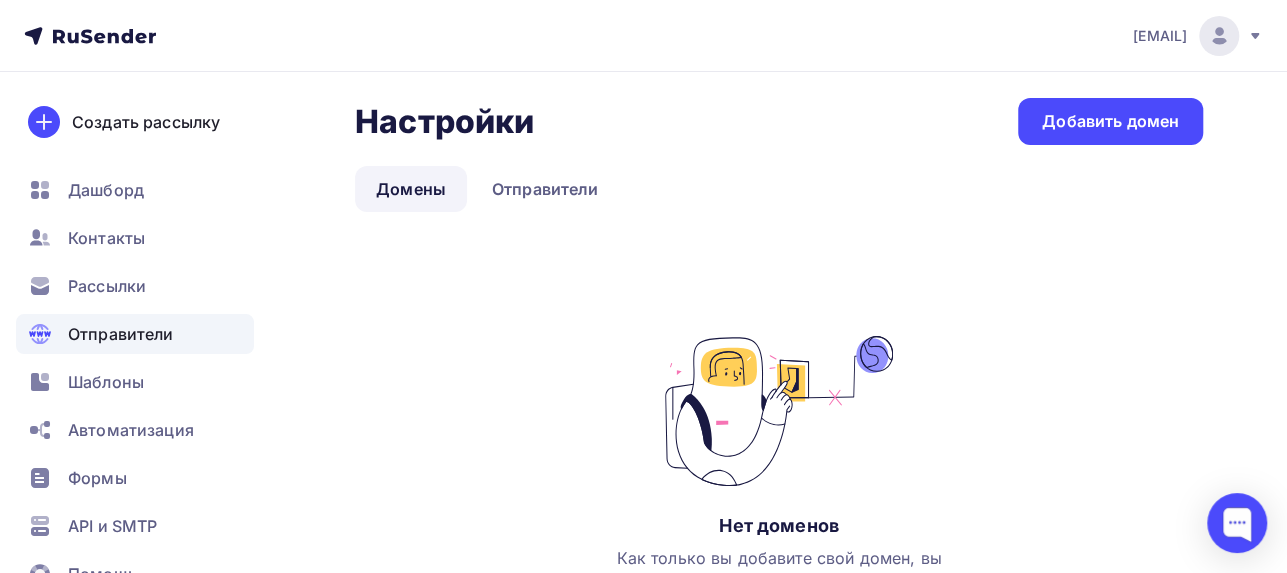 scroll, scrollTop: 0, scrollLeft: 0, axis: both 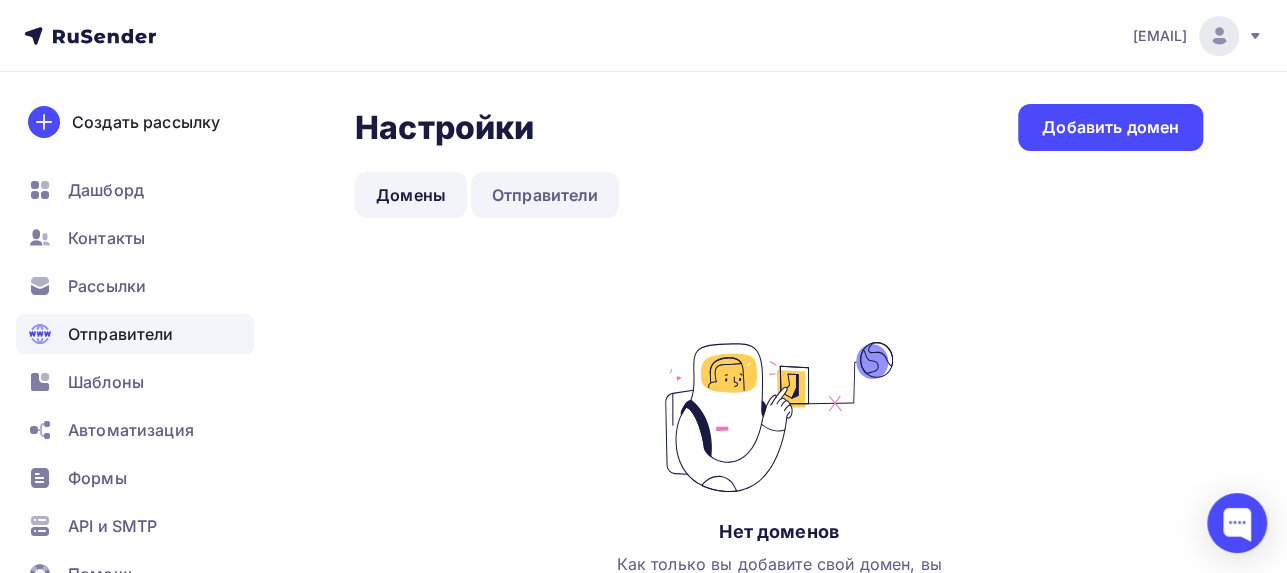 click on "Отправители" at bounding box center (545, 195) 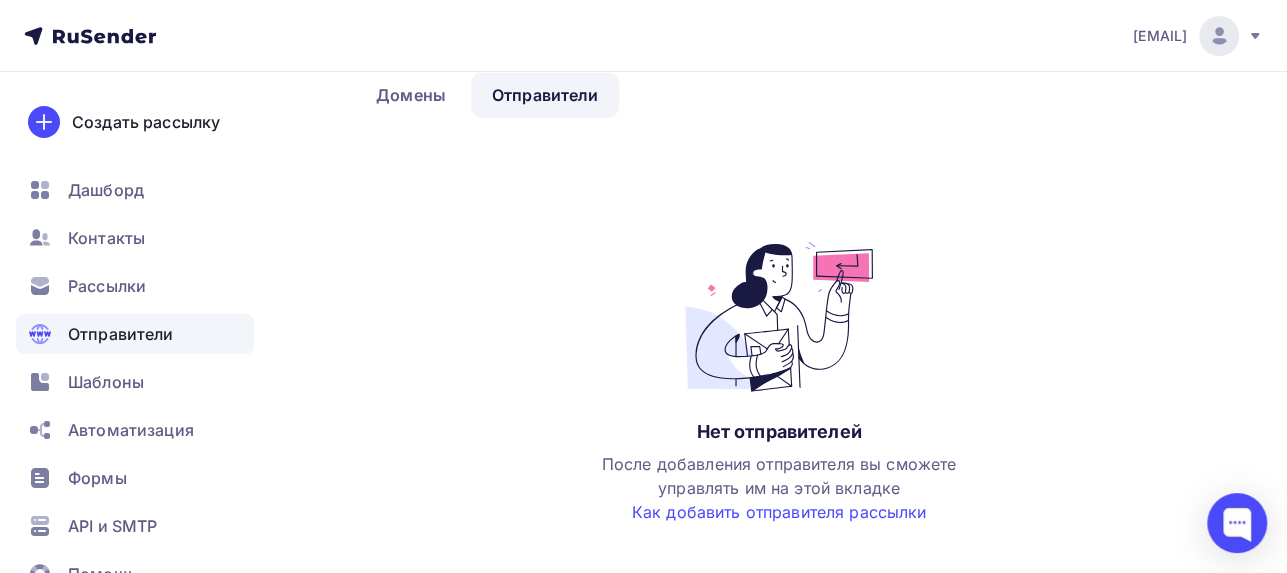 scroll, scrollTop: 0, scrollLeft: 0, axis: both 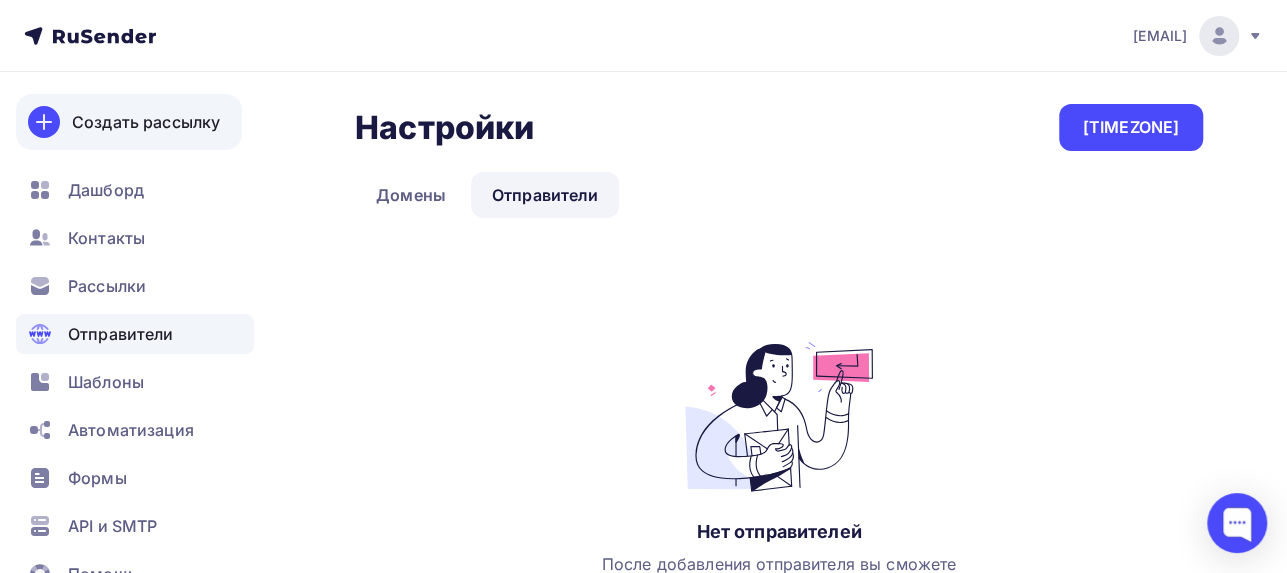 click on "Создать рассылку" at bounding box center [146, 122] 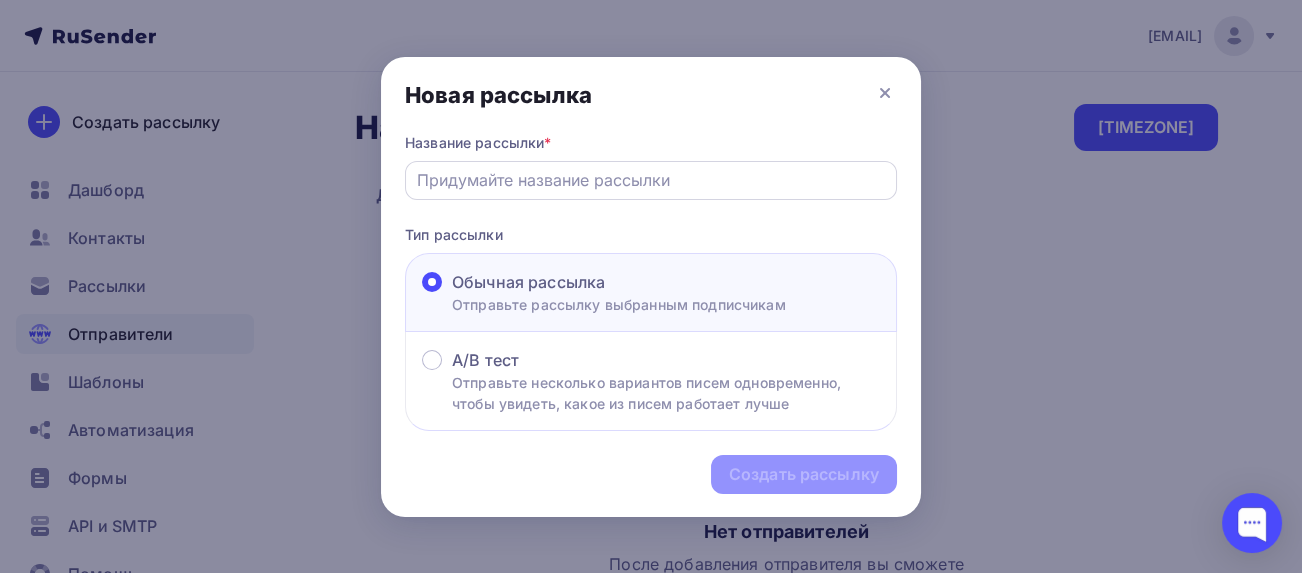 click at bounding box center (651, 180) 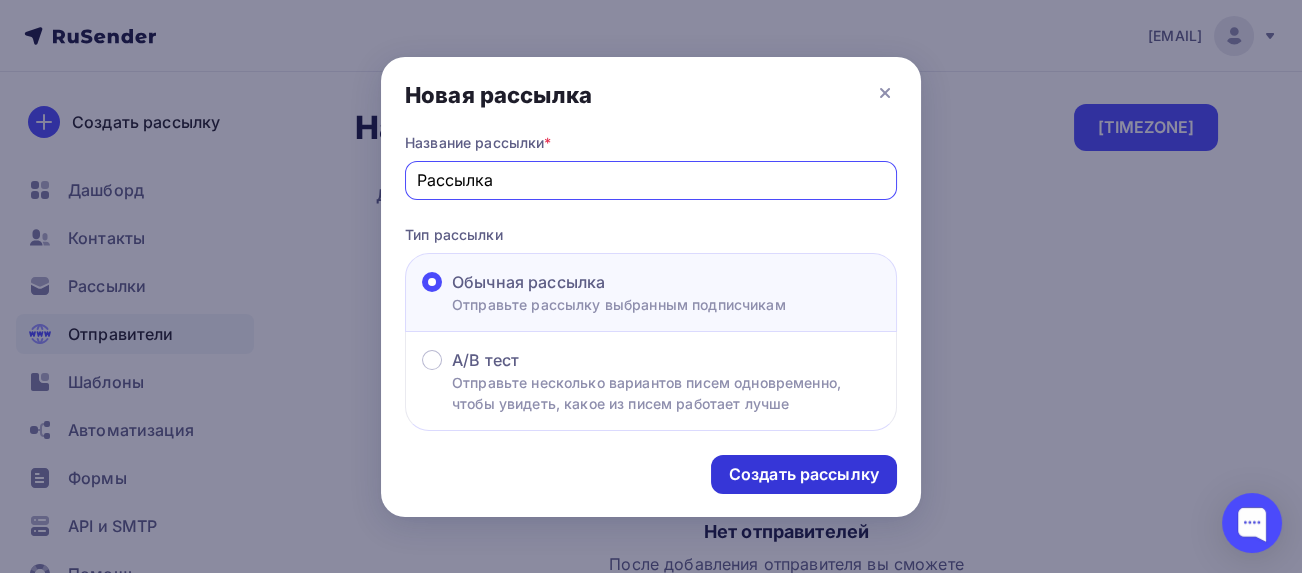 type on "Рассылка" 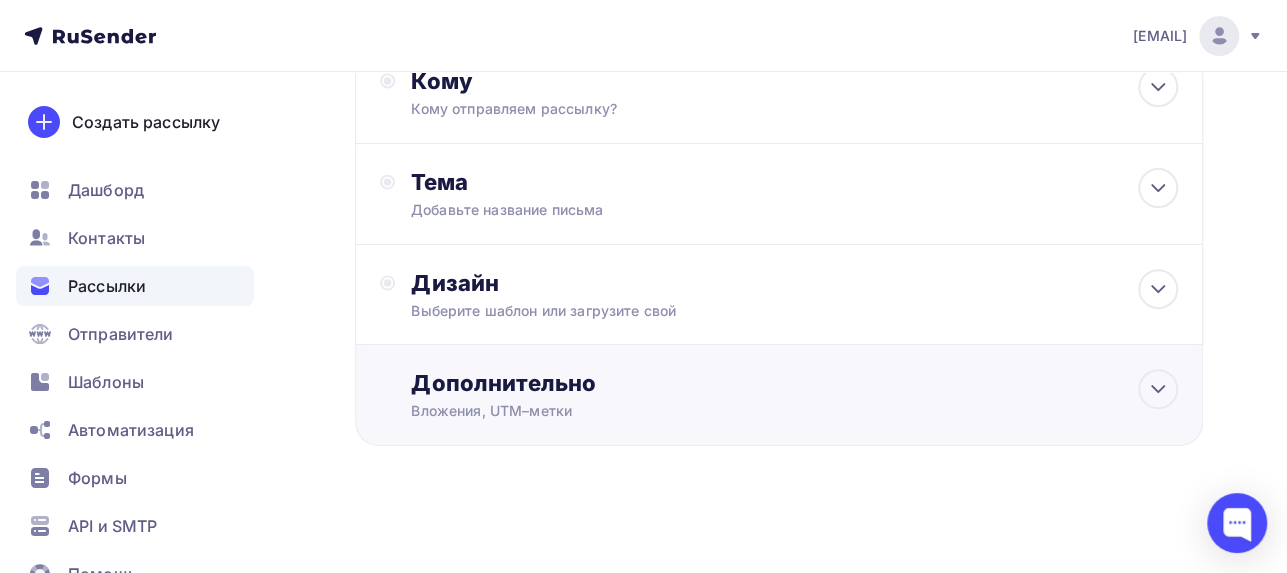 scroll, scrollTop: 143, scrollLeft: 0, axis: vertical 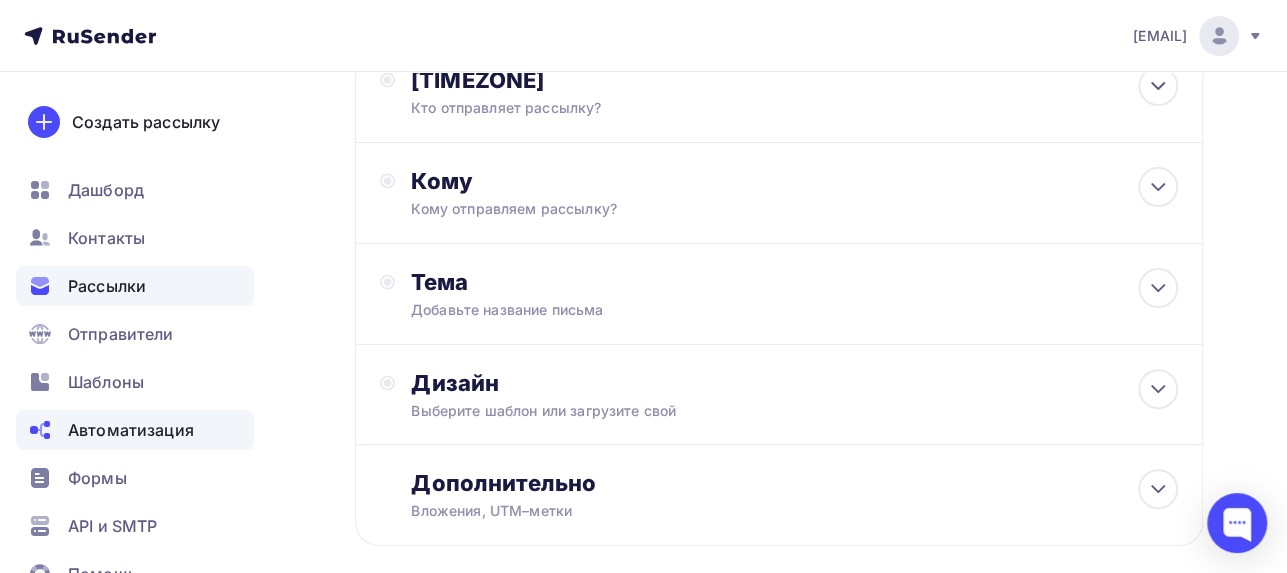 click on "Автоматизация" at bounding box center [131, 430] 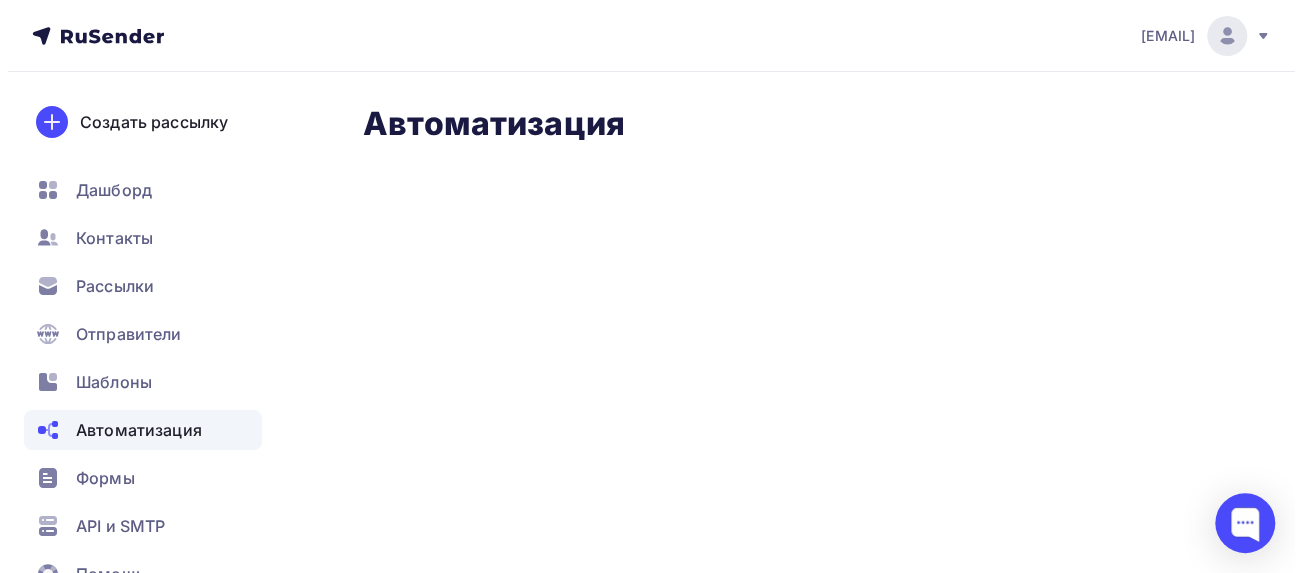 scroll, scrollTop: 0, scrollLeft: 0, axis: both 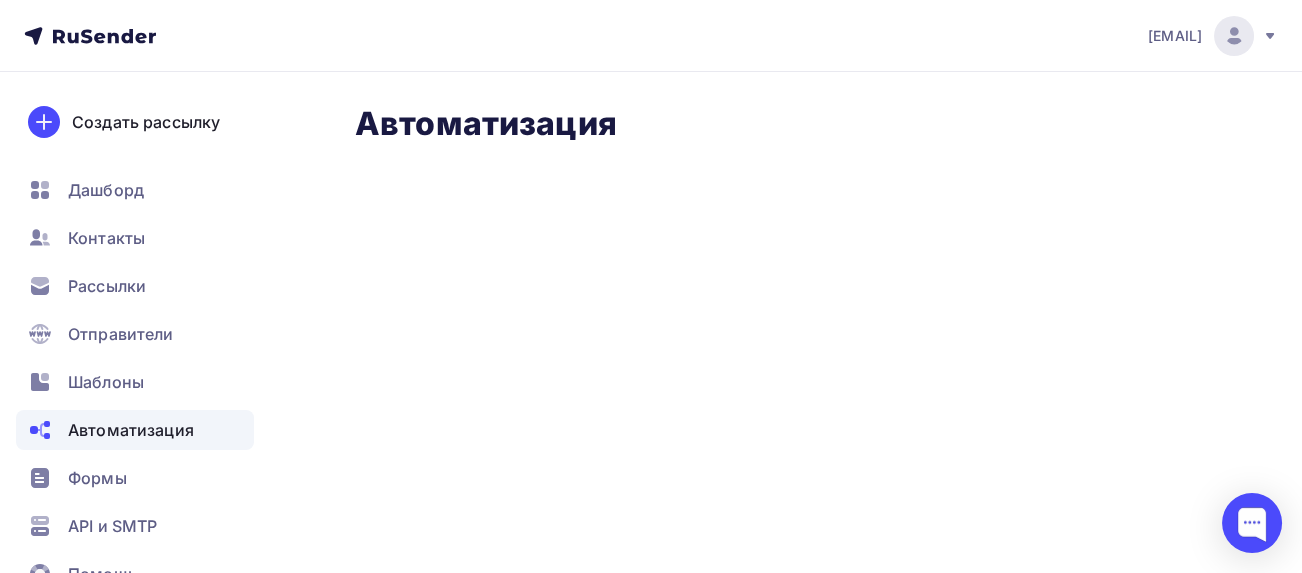 click on "naumovsb@[EMAIL] Аккаунт Тарифы Выйти Создать рассылку Дашборд Контакты Рассылки Отправители Шаблоны Автоматизация Формы API и SMTP Помощь Telegram Аккаунт Тарифы Помощь Выйти Автоматизация Автоматизация" at bounding box center (651, 286) 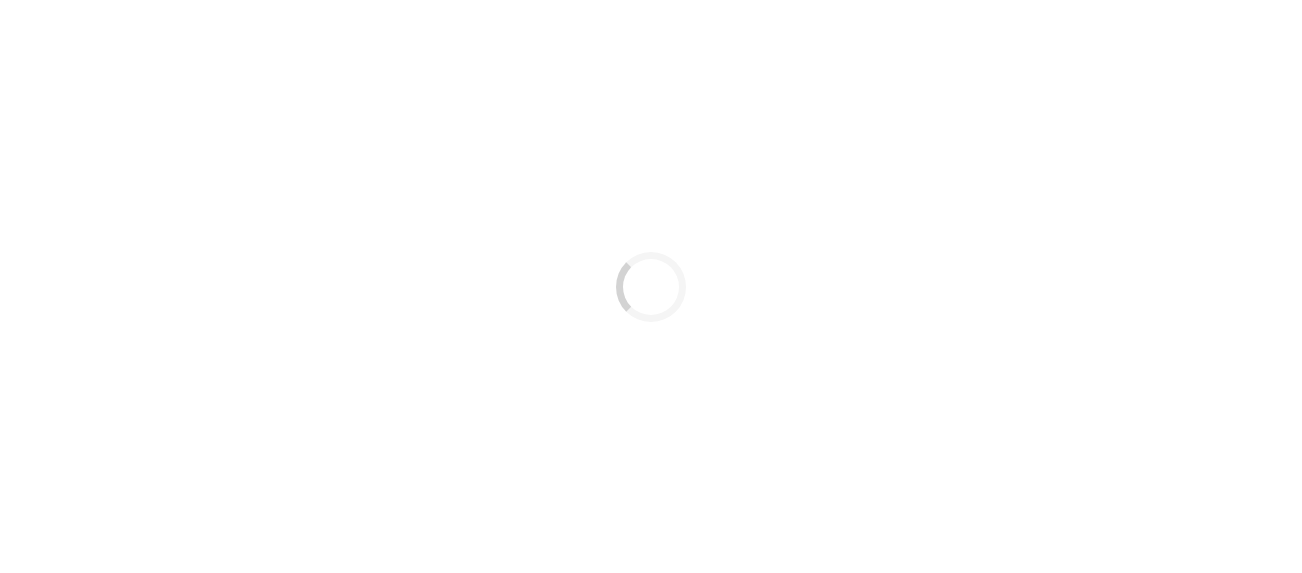 scroll, scrollTop: 0, scrollLeft: 0, axis: both 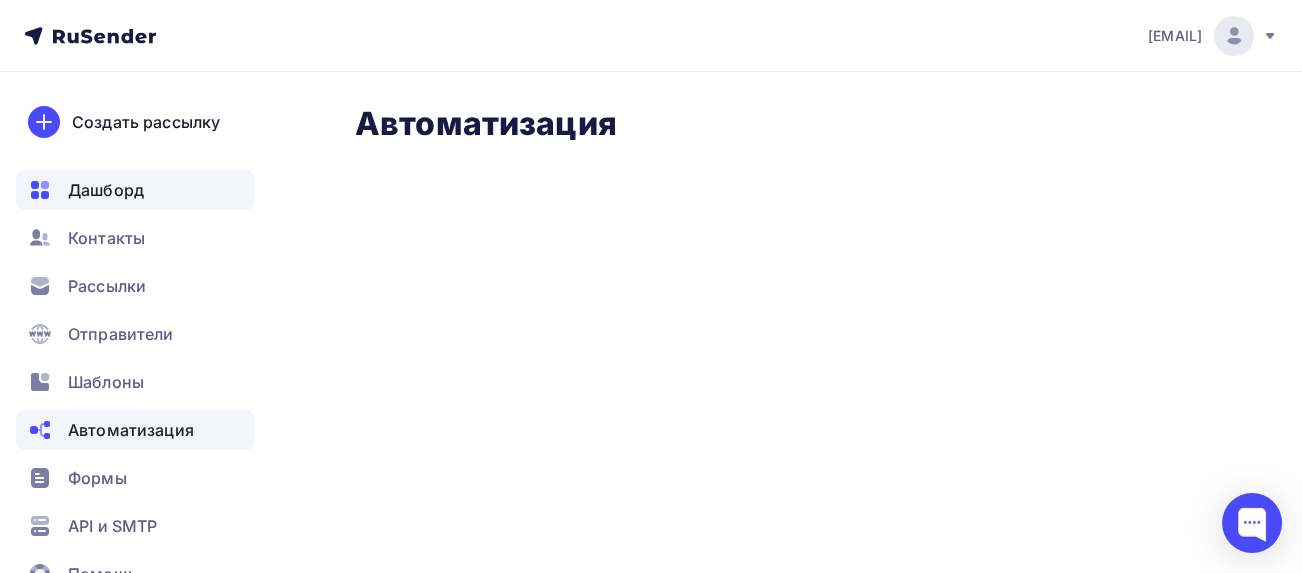 click on "Дашборд" at bounding box center [106, 190] 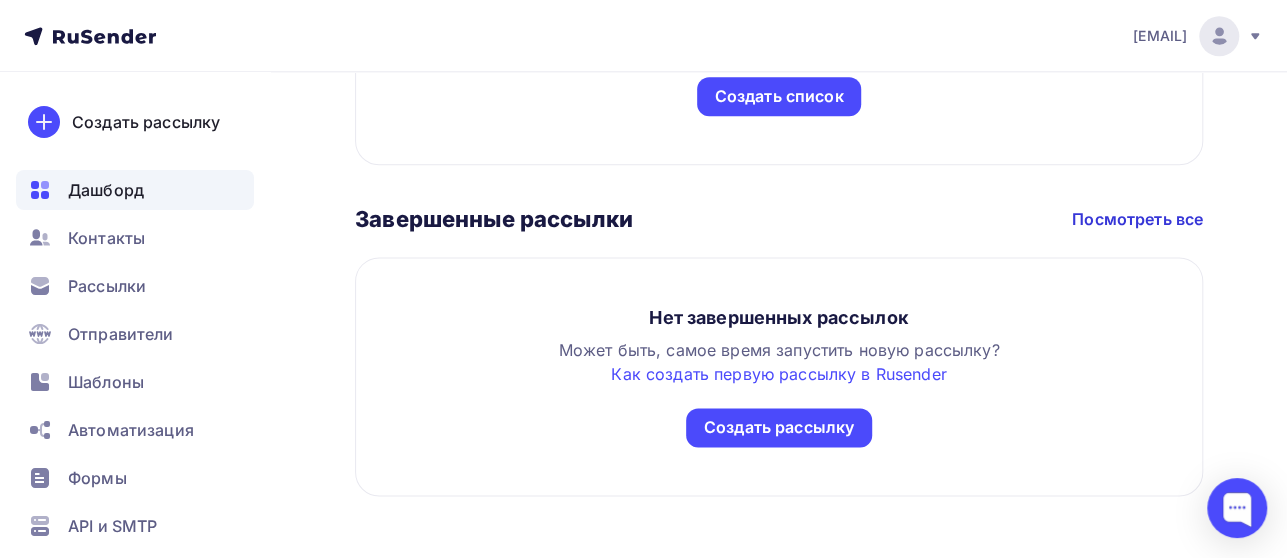 scroll, scrollTop: 1248, scrollLeft: 0, axis: vertical 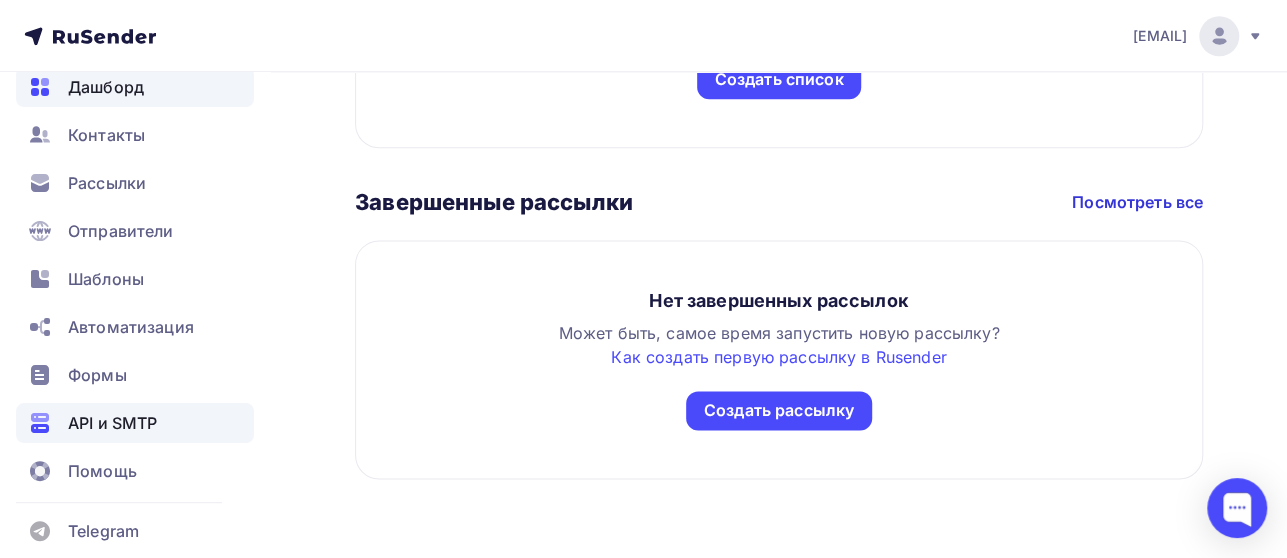click on "API и SMTP" at bounding box center [112, 423] 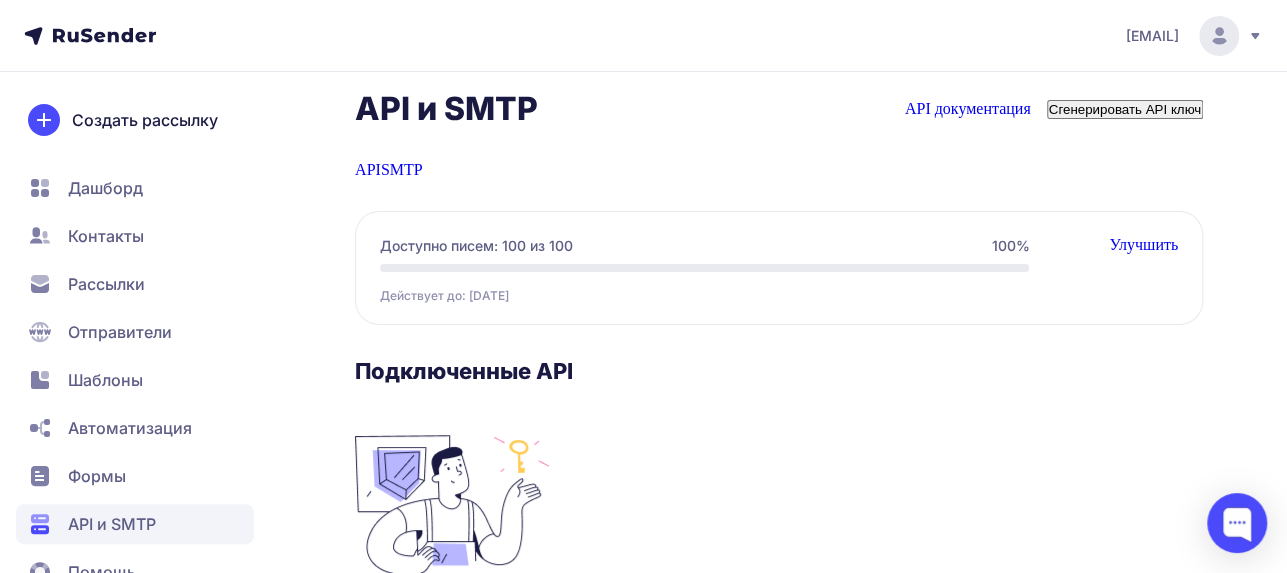 scroll, scrollTop: 0, scrollLeft: 0, axis: both 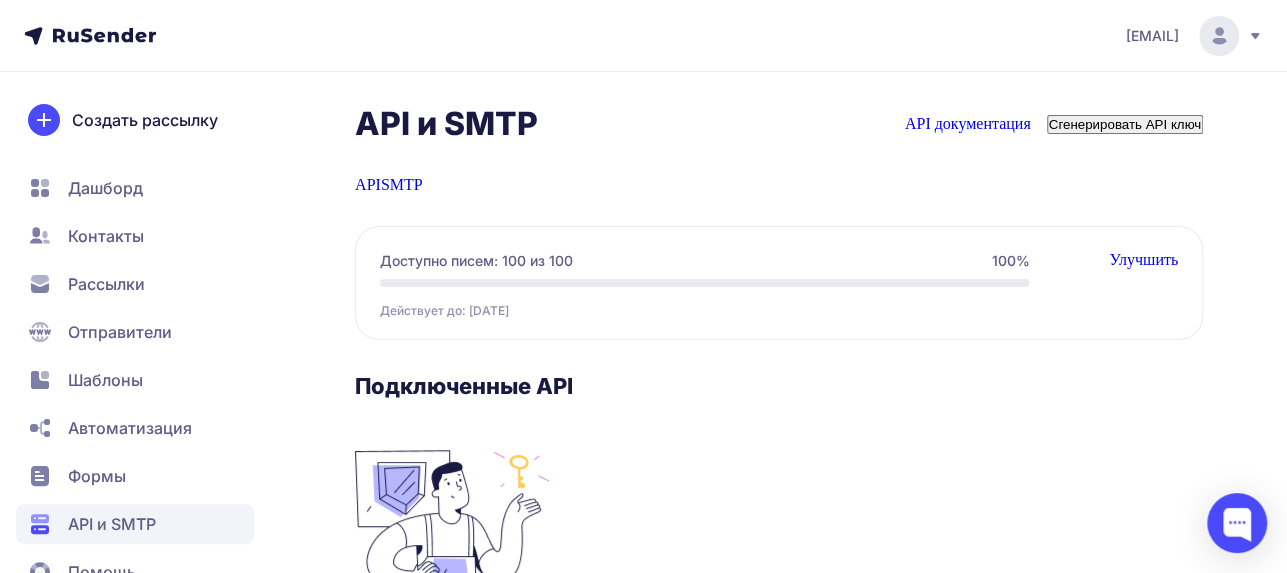 click on "Контакты" at bounding box center [105, 188] 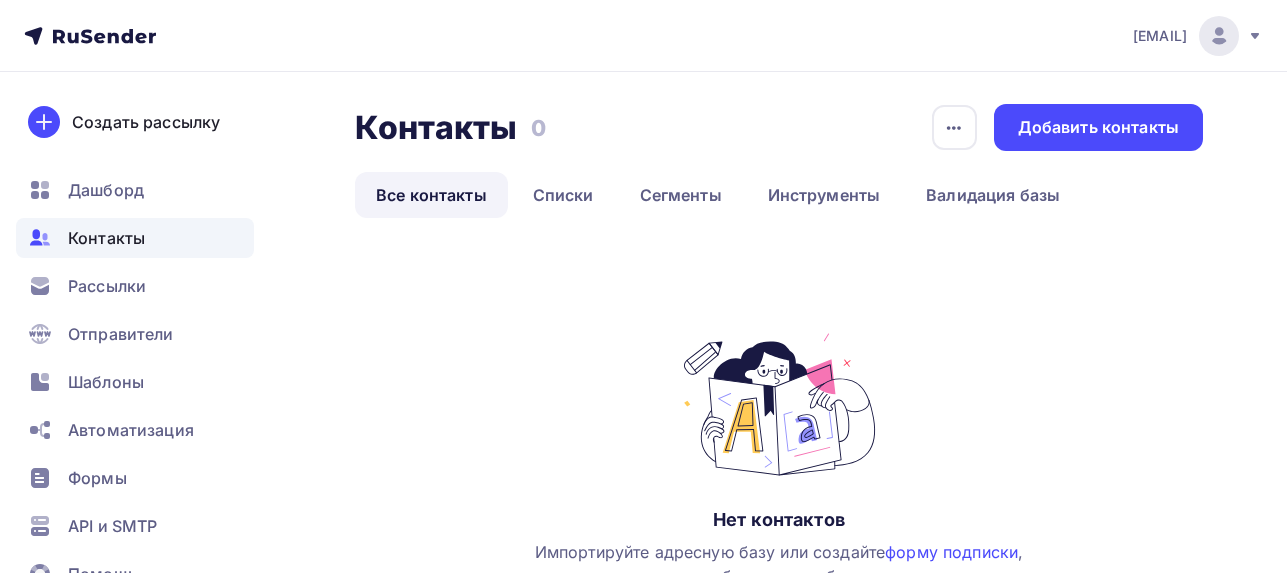 scroll, scrollTop: 0, scrollLeft: 0, axis: both 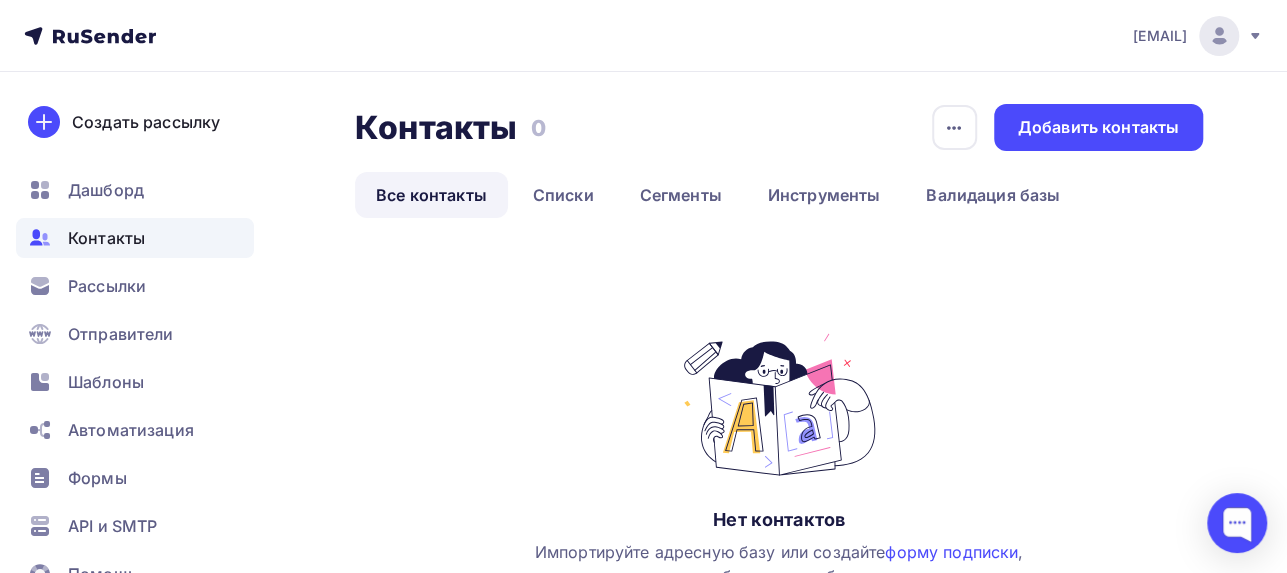 click at bounding box center [1255, 36] 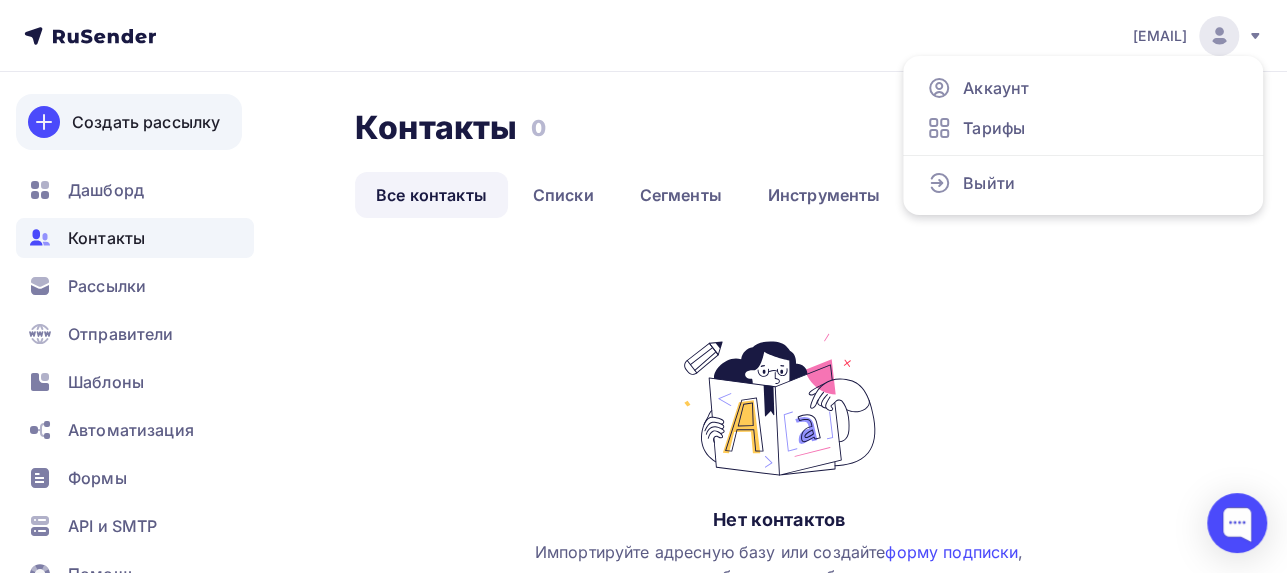 click on "Создать рассылку" at bounding box center (146, 122) 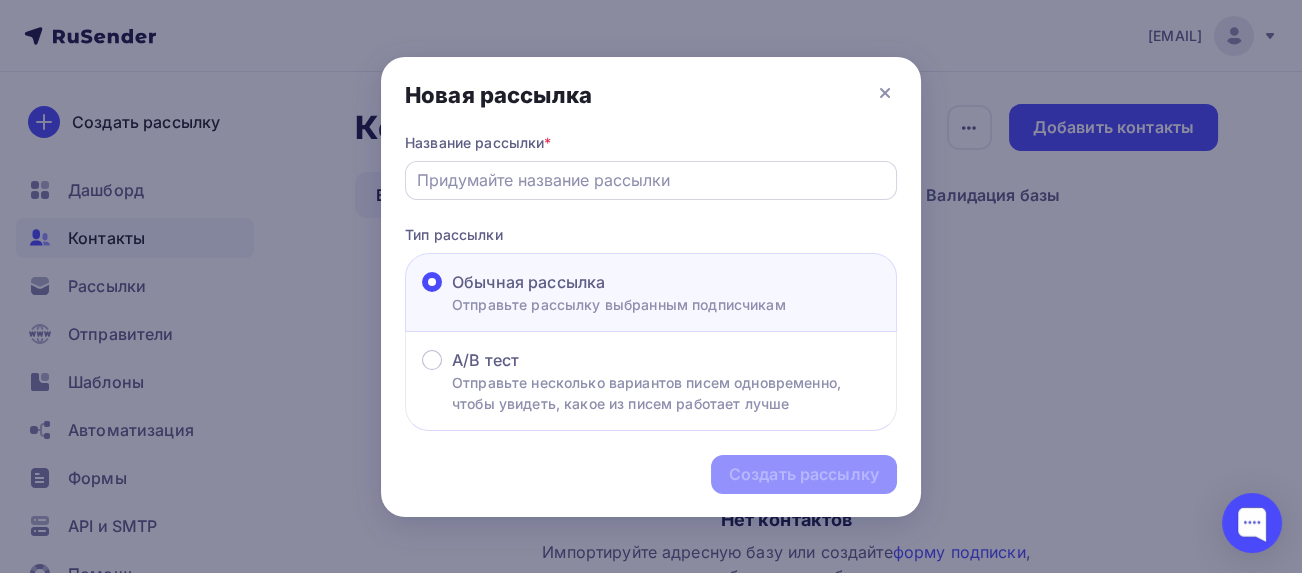 click at bounding box center [651, 180] 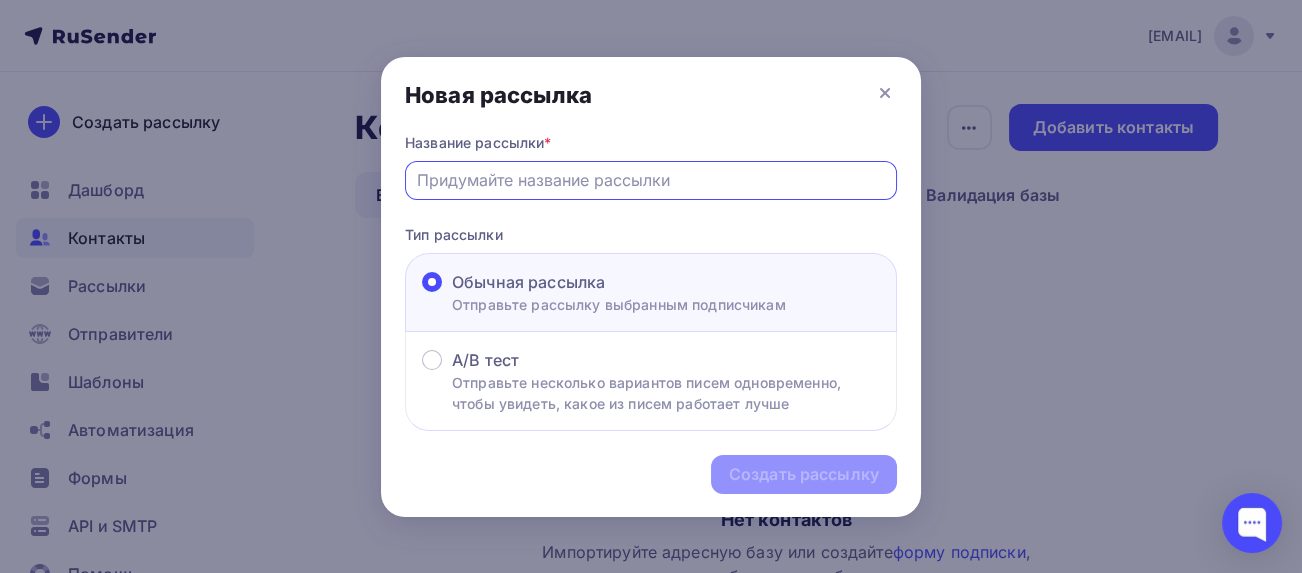 click at bounding box center (651, 180) 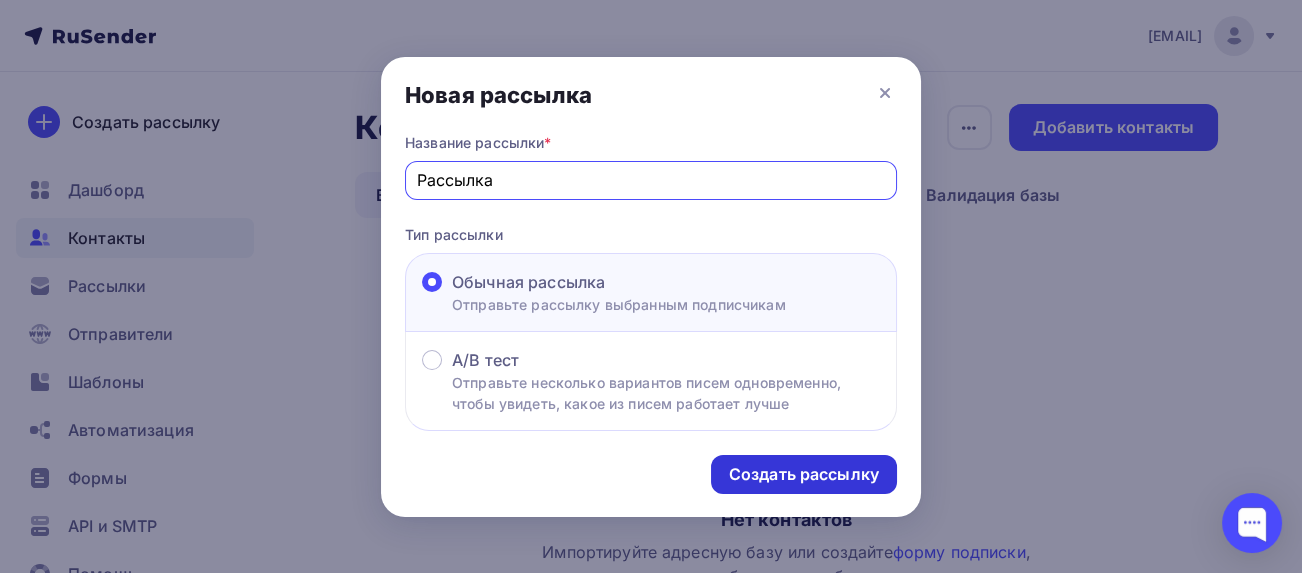 click on "Создать рассылку" at bounding box center (804, 474) 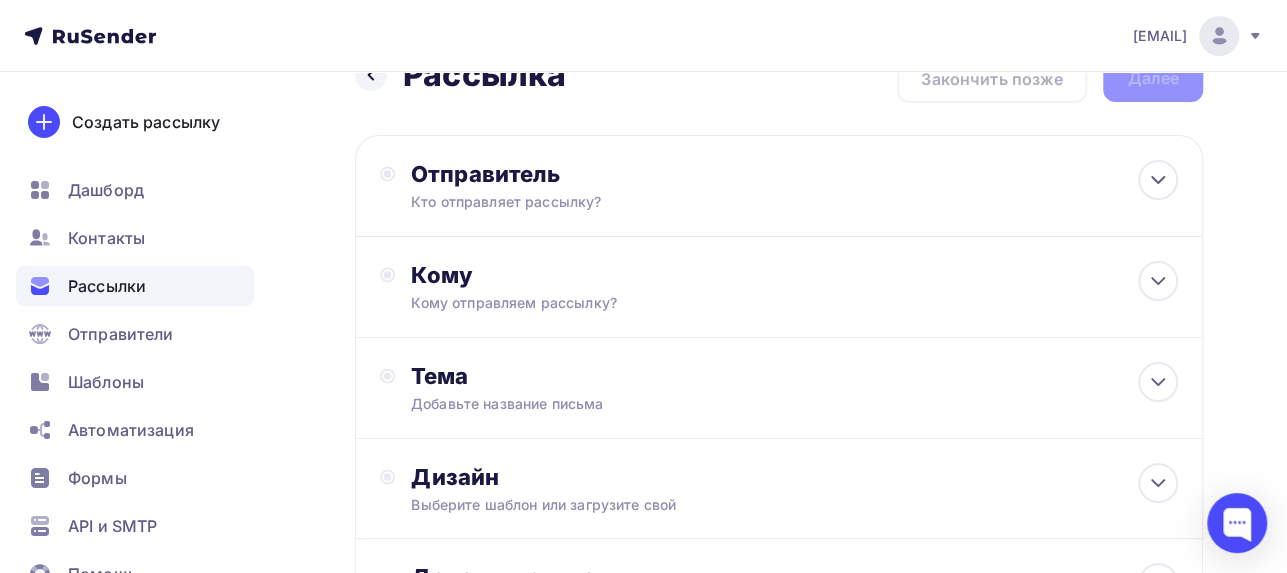 scroll, scrollTop: 43, scrollLeft: 0, axis: vertical 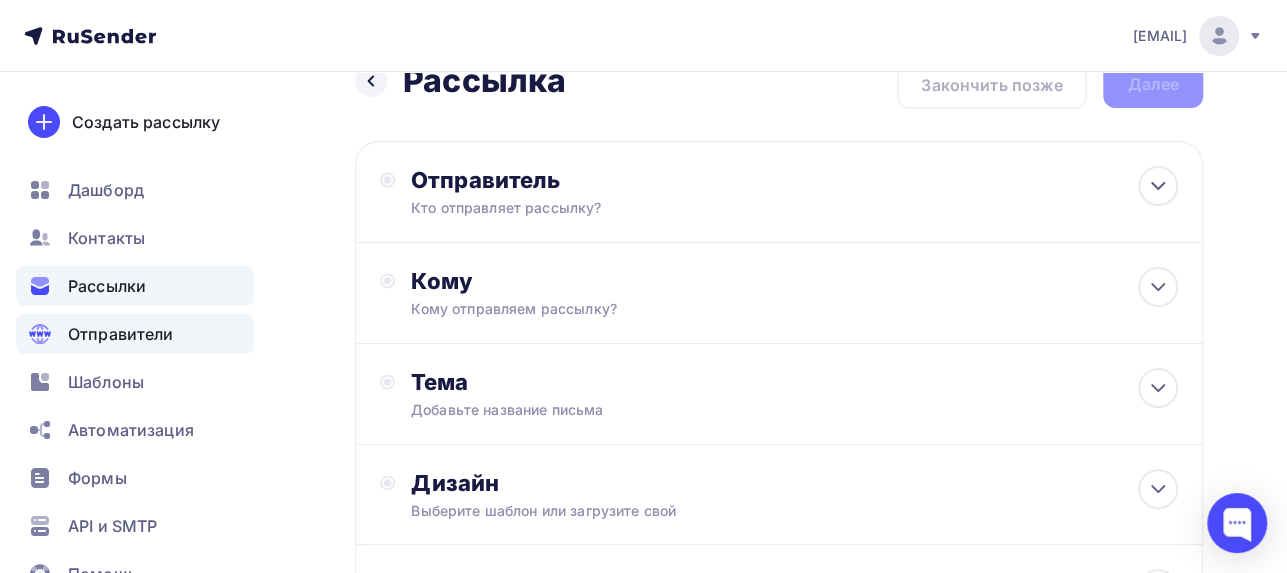 click on "Отправители" at bounding box center [121, 334] 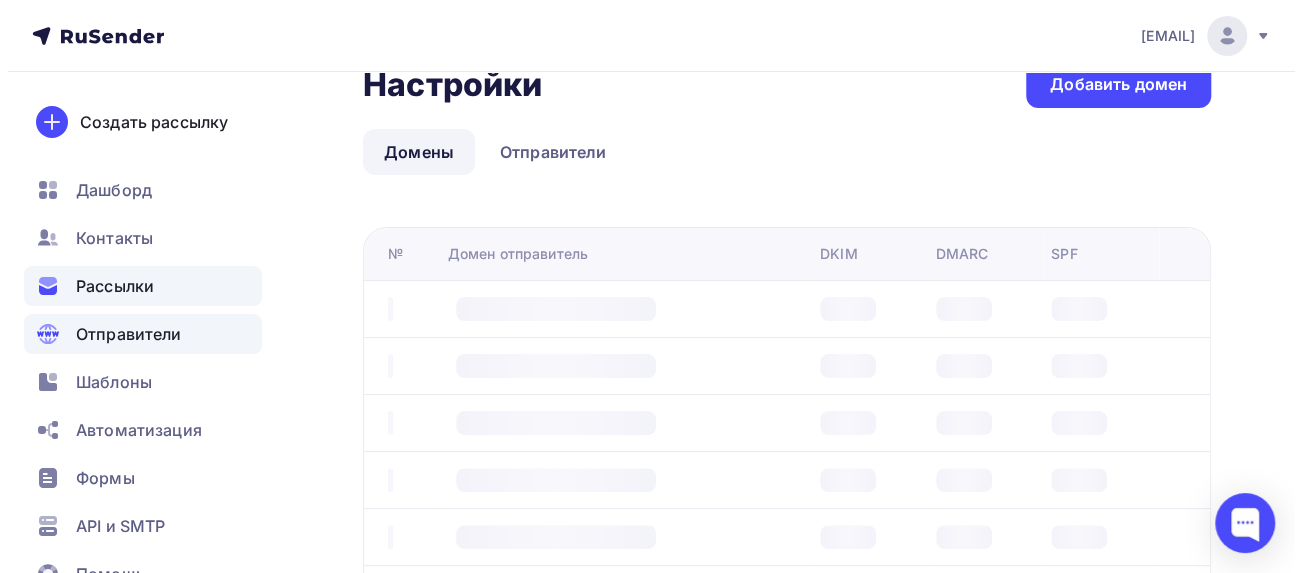 scroll, scrollTop: 0, scrollLeft: 0, axis: both 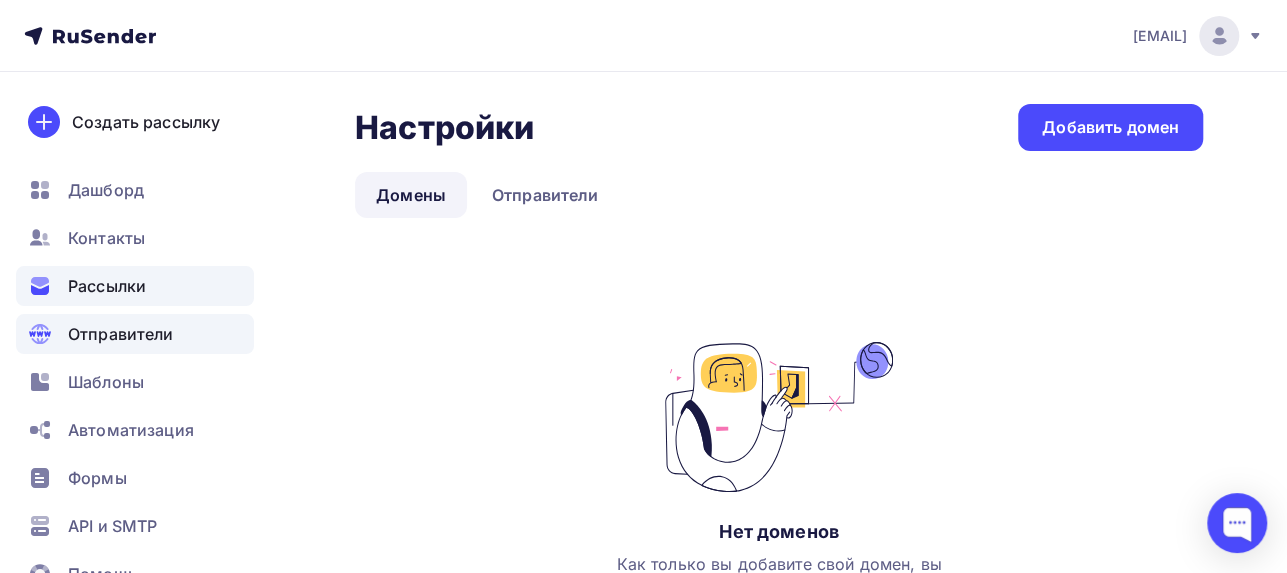 click on "Рассылки" at bounding box center (107, 286) 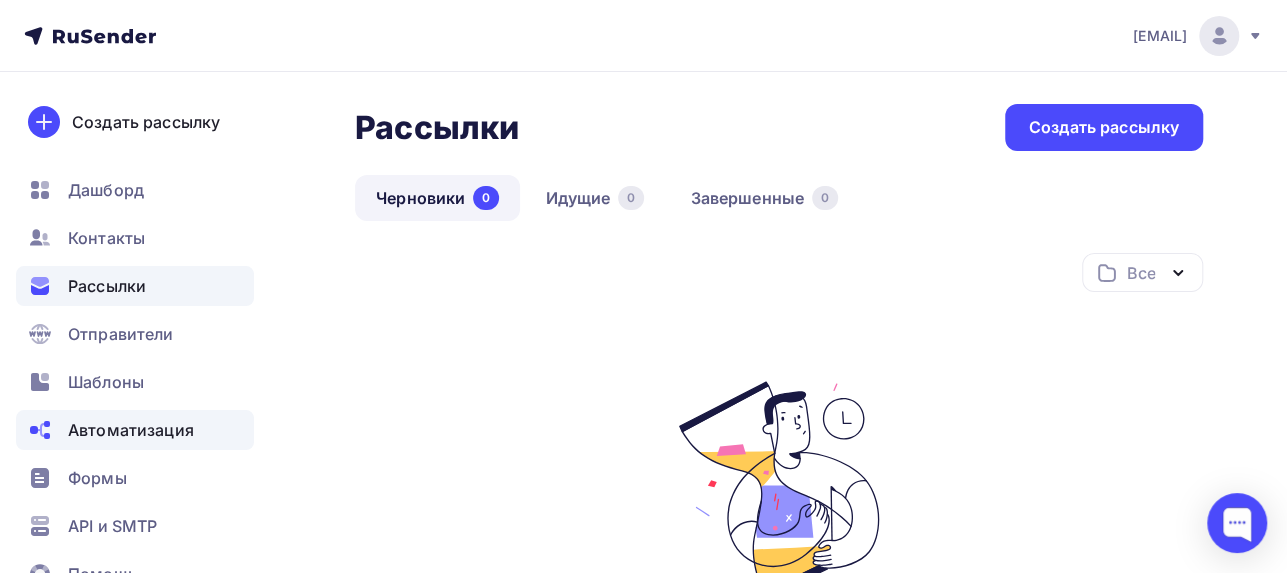 click on "Автоматизация" at bounding box center (131, 430) 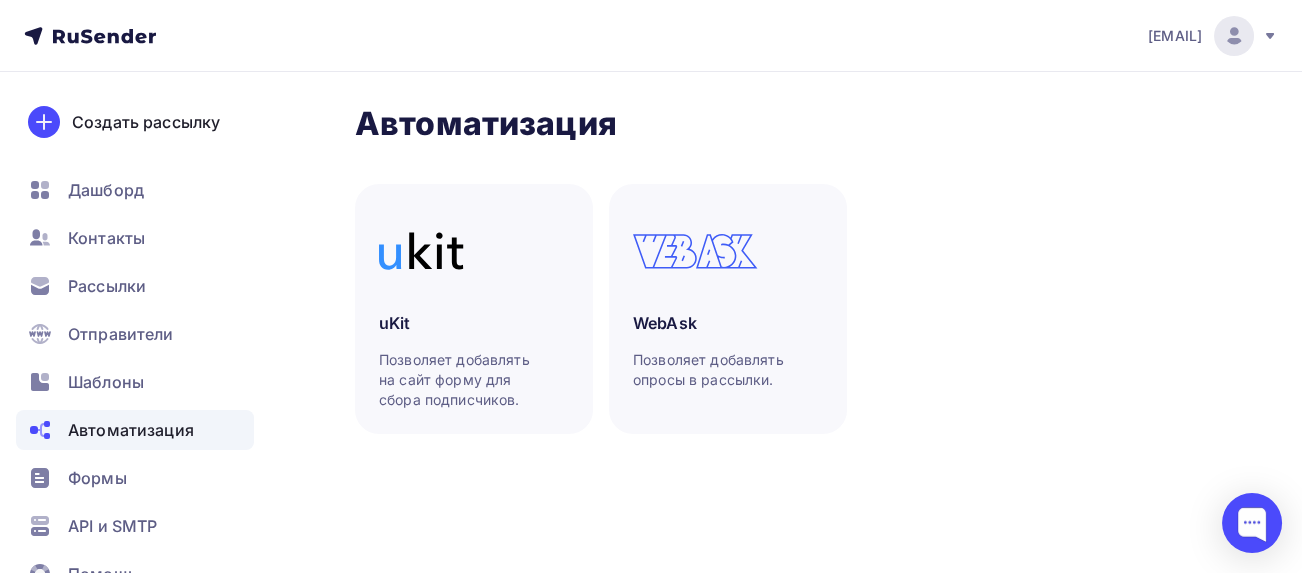 click at bounding box center (421, 251) 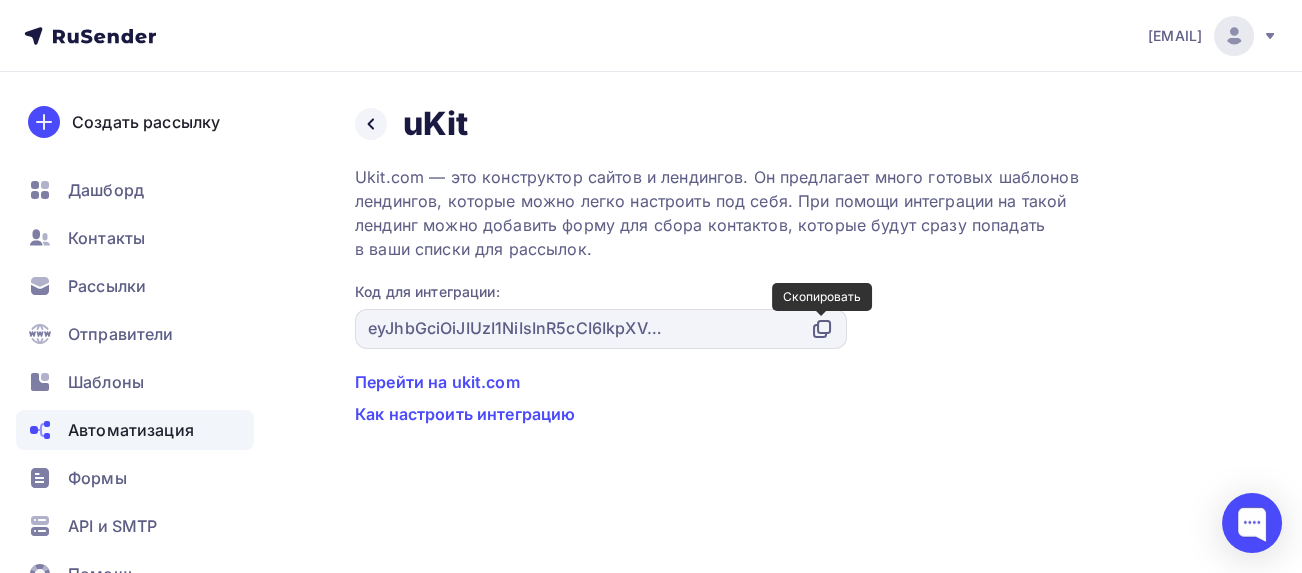 click at bounding box center [822, 329] 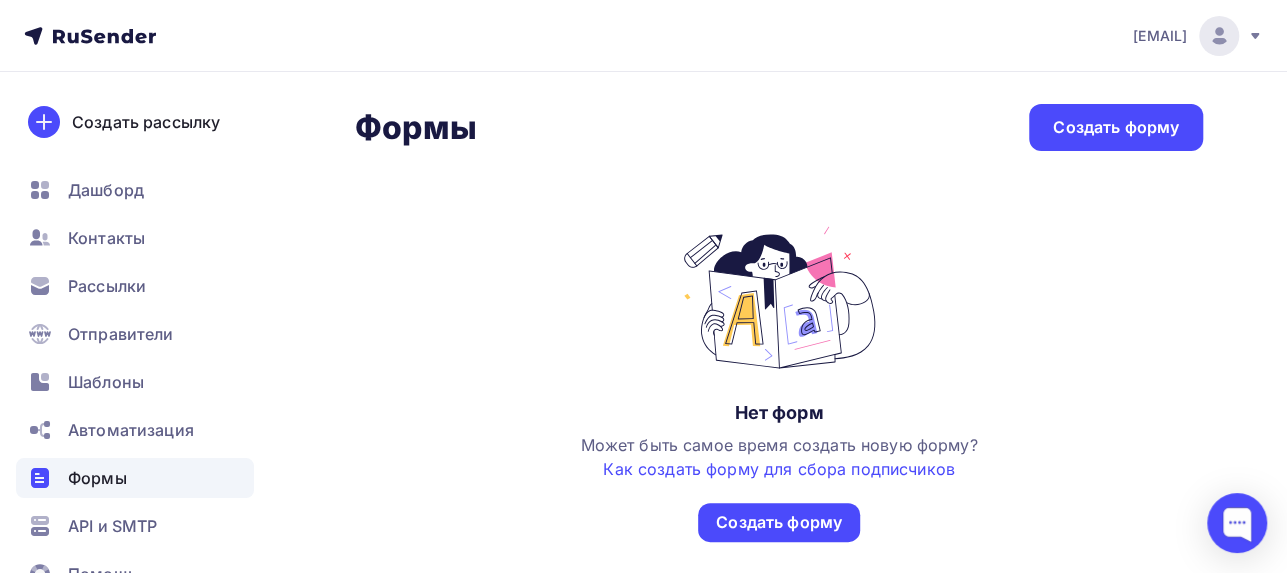 scroll, scrollTop: 48, scrollLeft: 0, axis: vertical 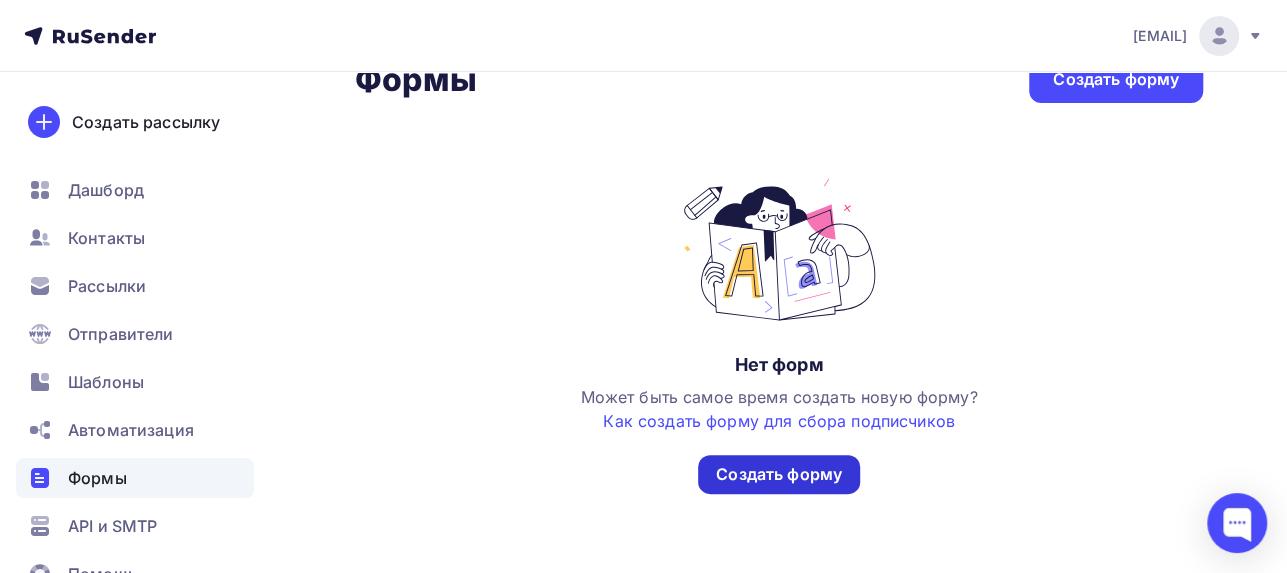 click on "Создать форму" at bounding box center (779, 474) 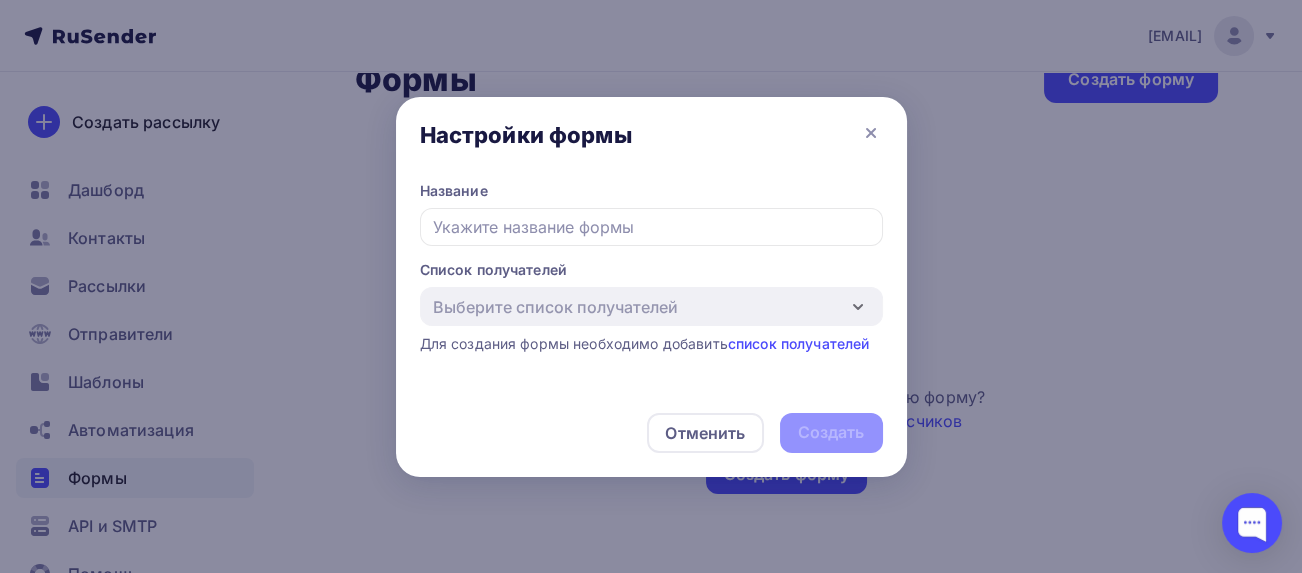 click at bounding box center [651, 227] 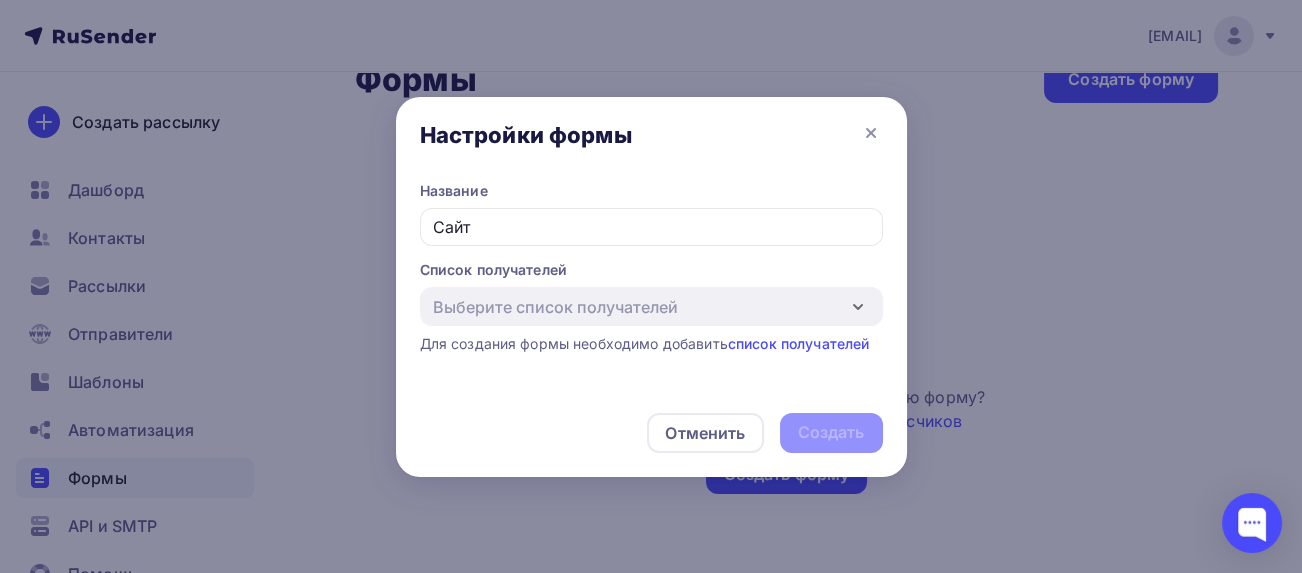 type on "Сайт" 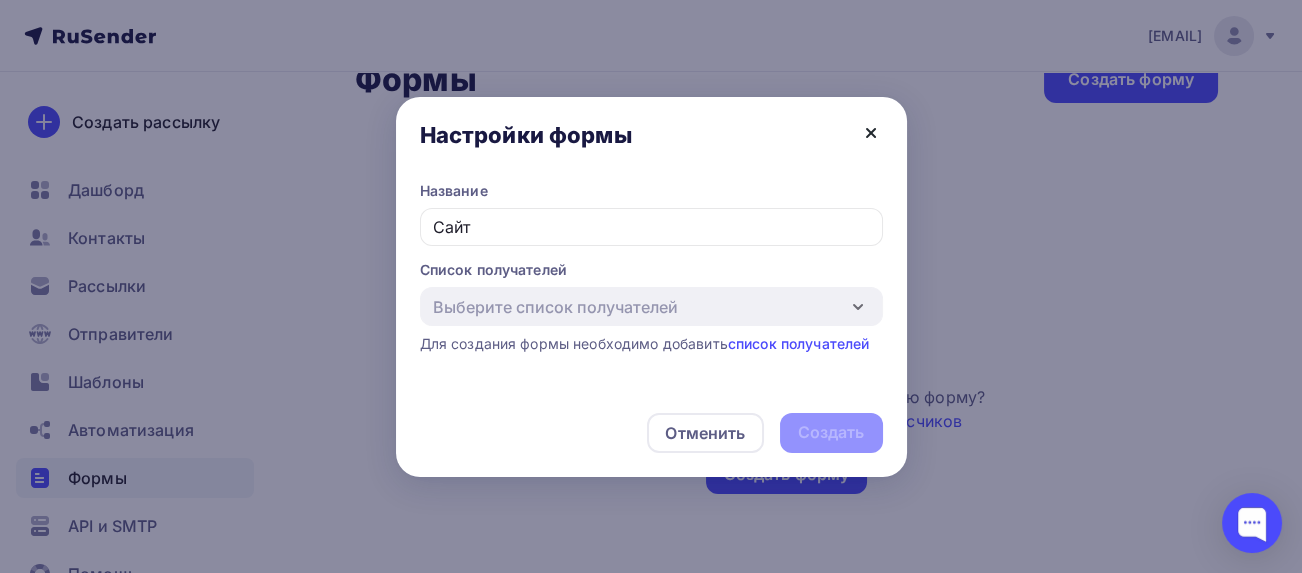 click at bounding box center (871, 133) 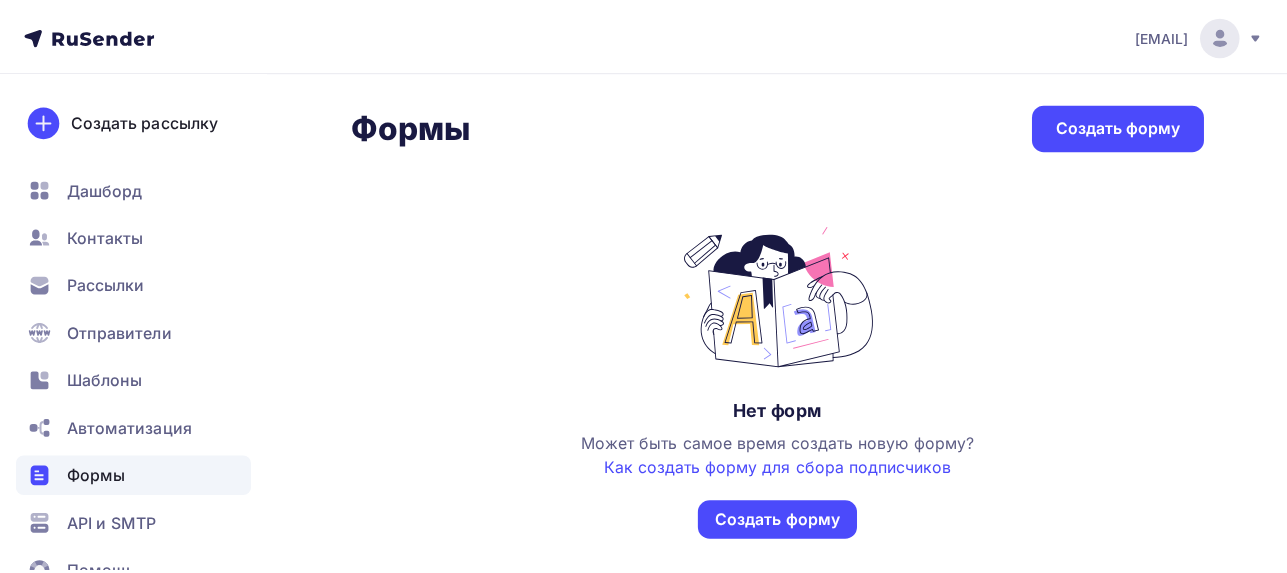 scroll, scrollTop: 0, scrollLeft: 0, axis: both 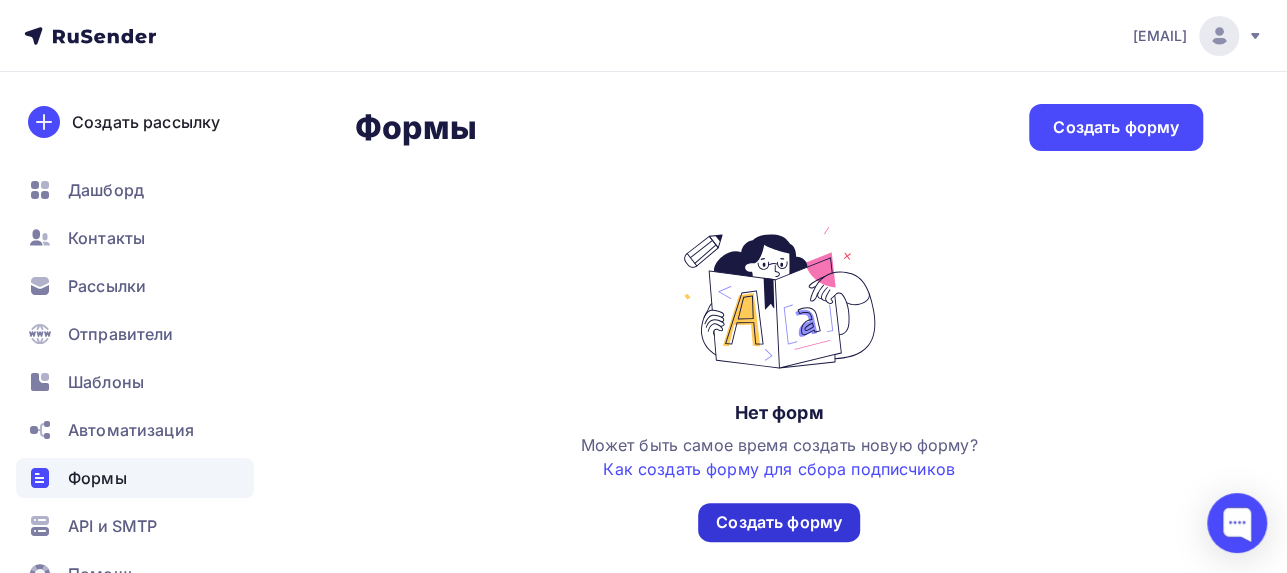 click on "Создать форму" at bounding box center [779, 522] 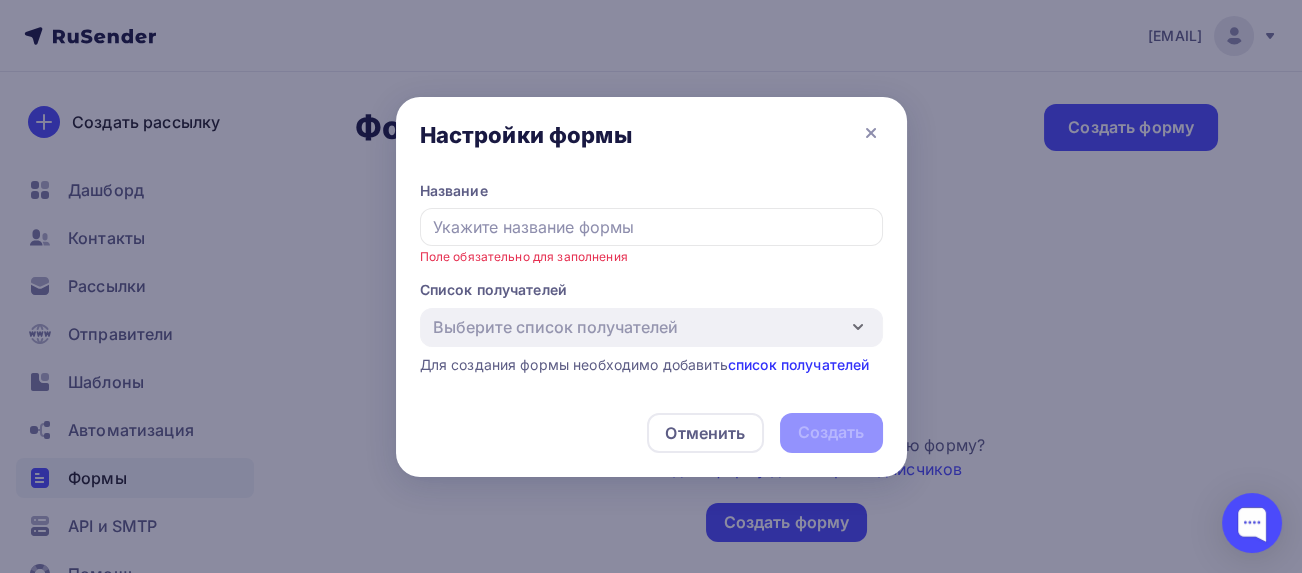 click on "Выберите список получателей
Добавить список
Для создания формы необходимо добавить
список получателей" at bounding box center (651, 341) 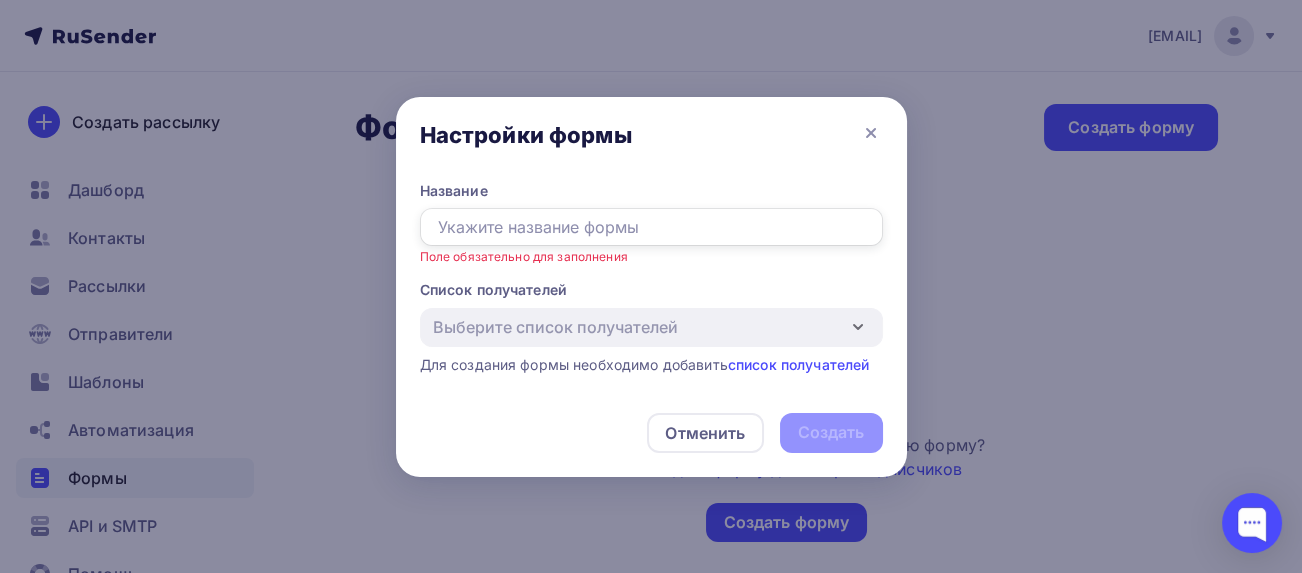 click at bounding box center [651, 227] 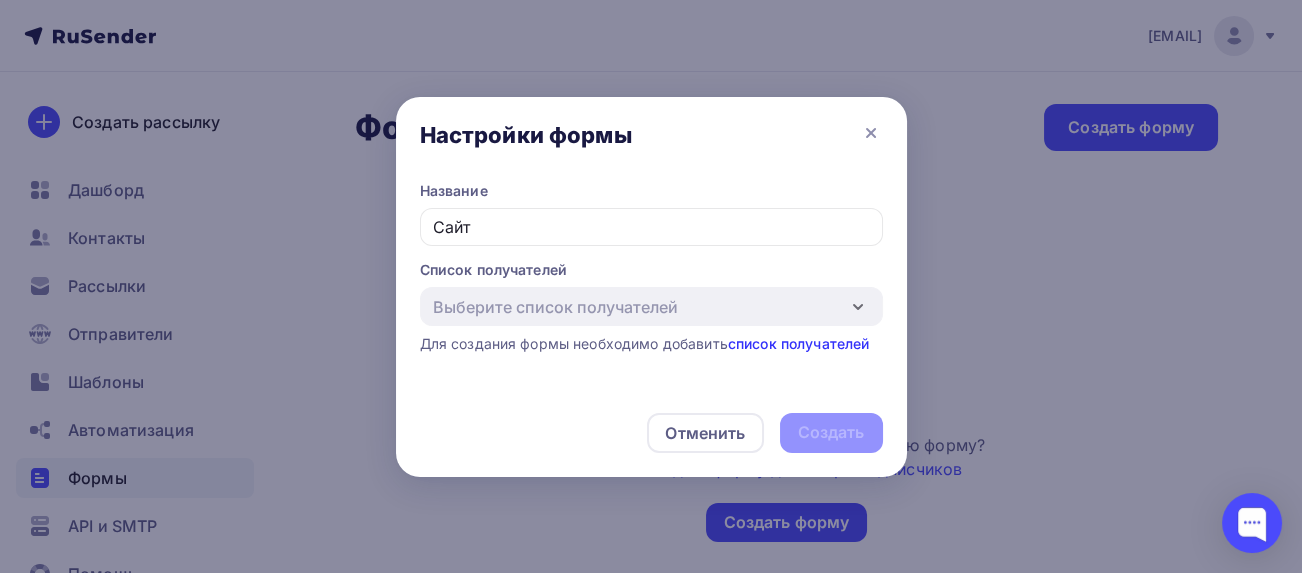click on "список получателей" at bounding box center (799, 343) 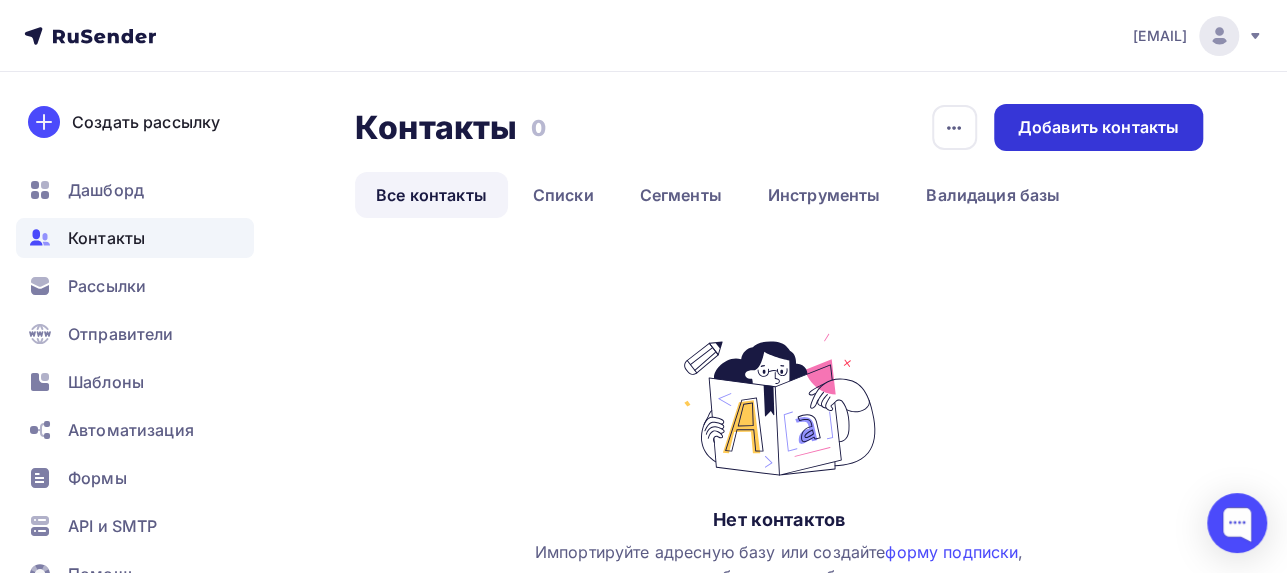 click on "Добавить контакты" at bounding box center (1098, 127) 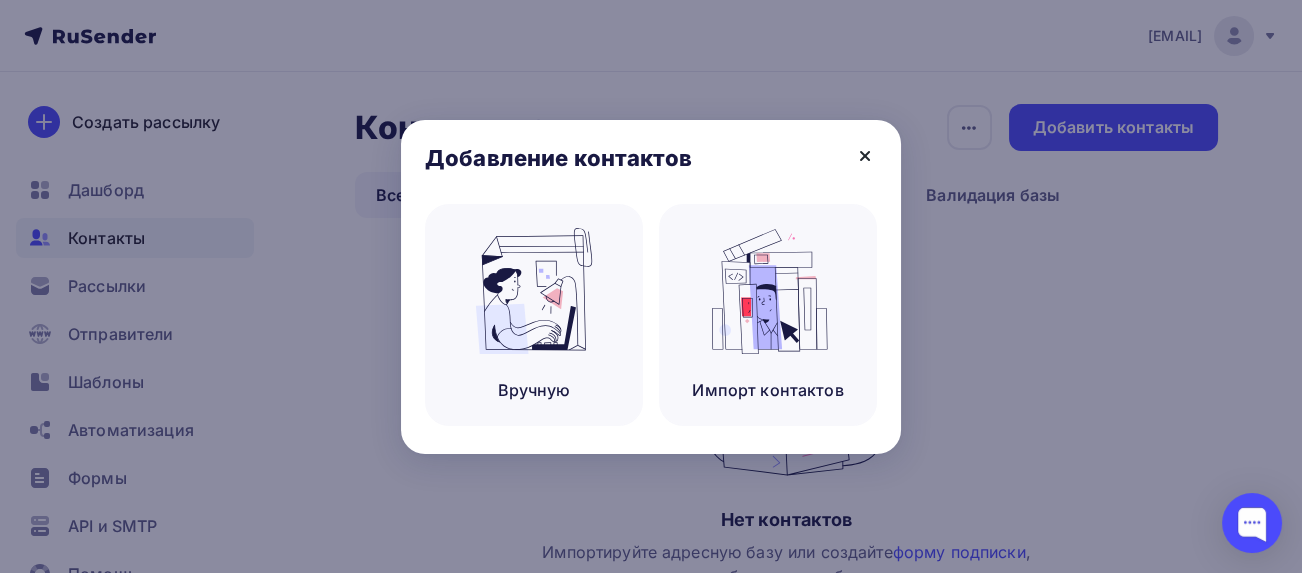 click at bounding box center (865, 156) 